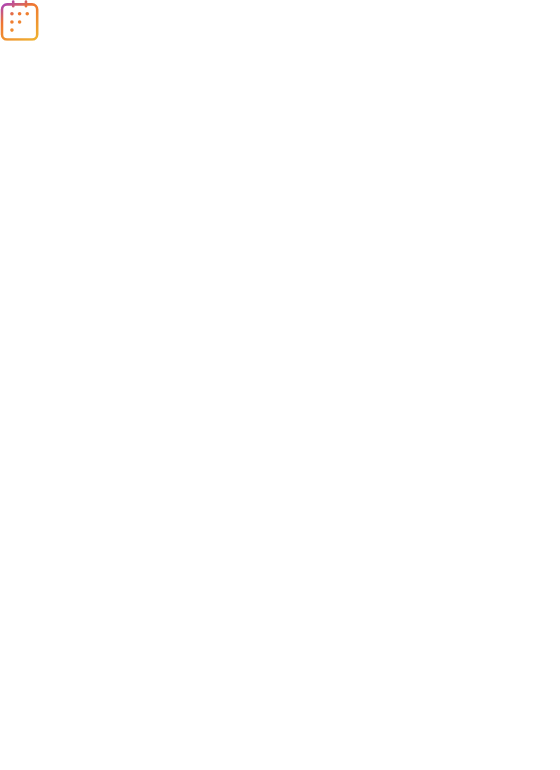 scroll, scrollTop: 0, scrollLeft: 0, axis: both 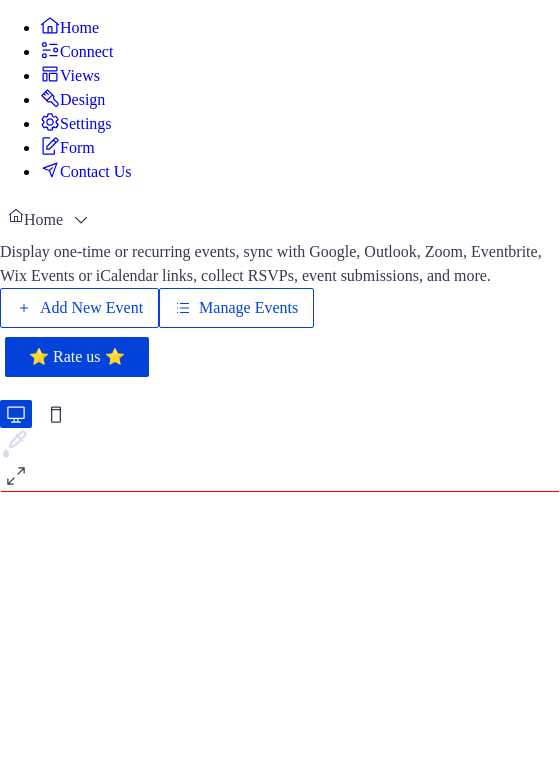 click on "Add New Event" at bounding box center (91, 308) 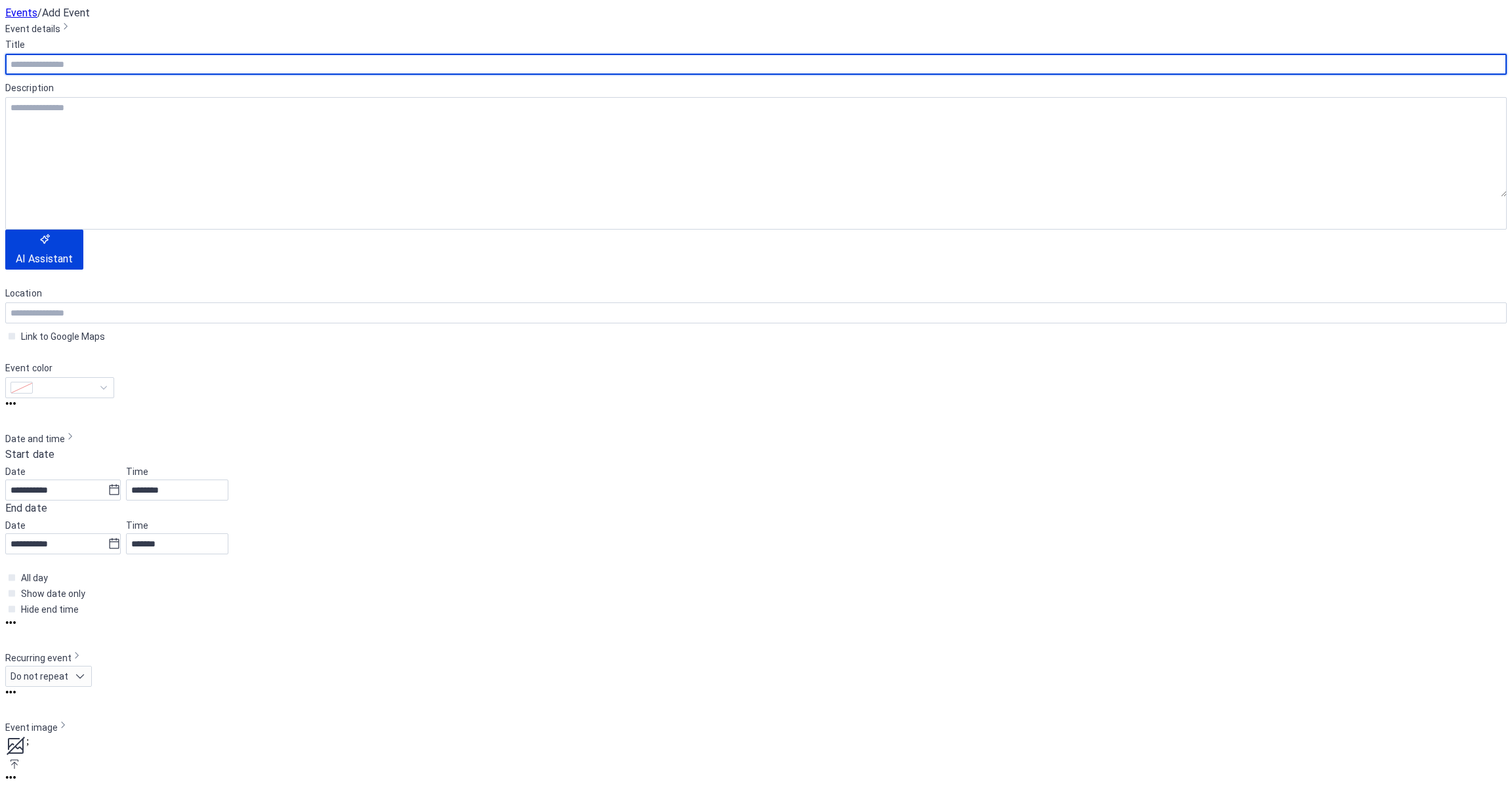 scroll, scrollTop: 0, scrollLeft: 0, axis: both 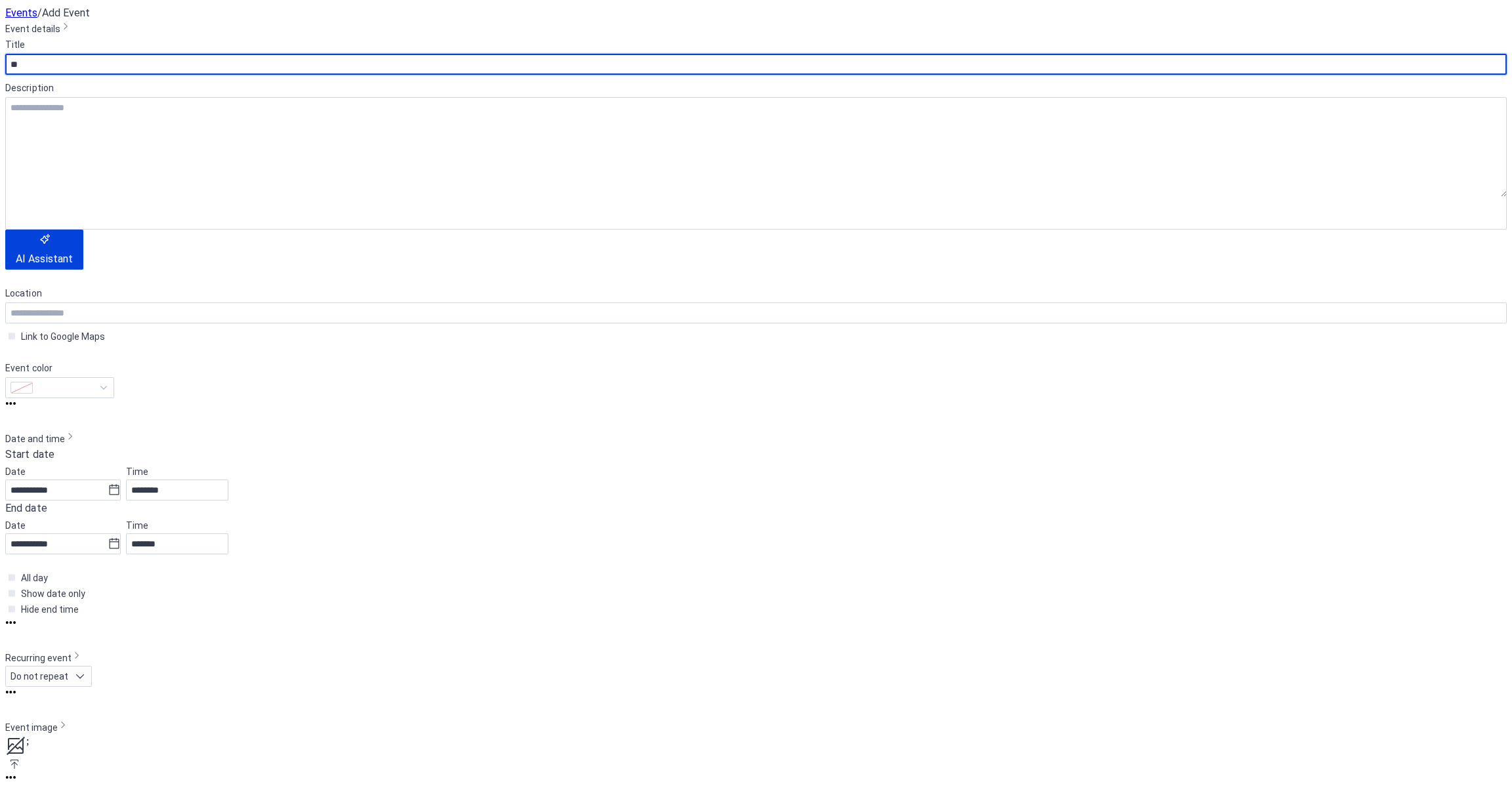 type on "*" 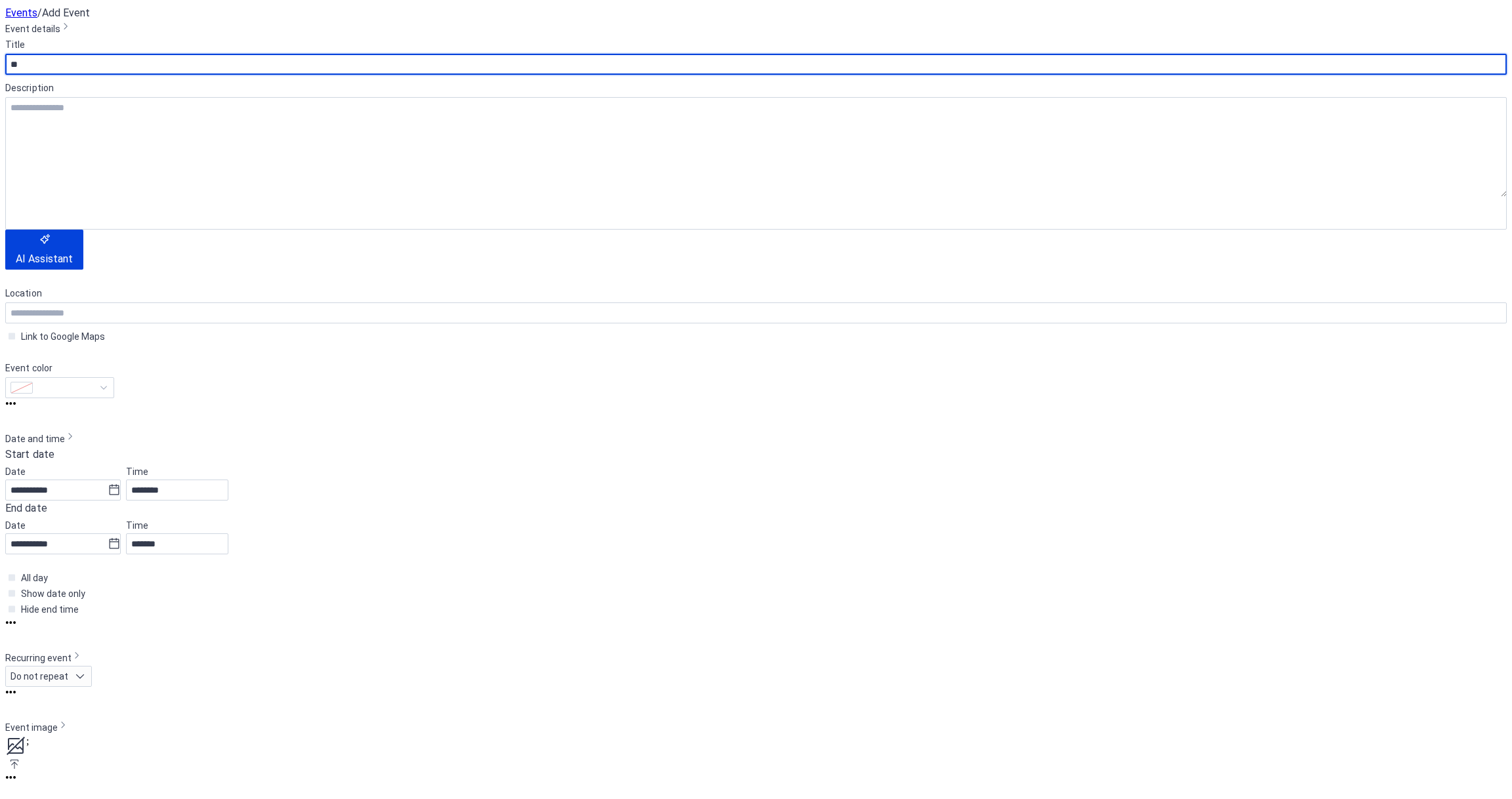 type on "*" 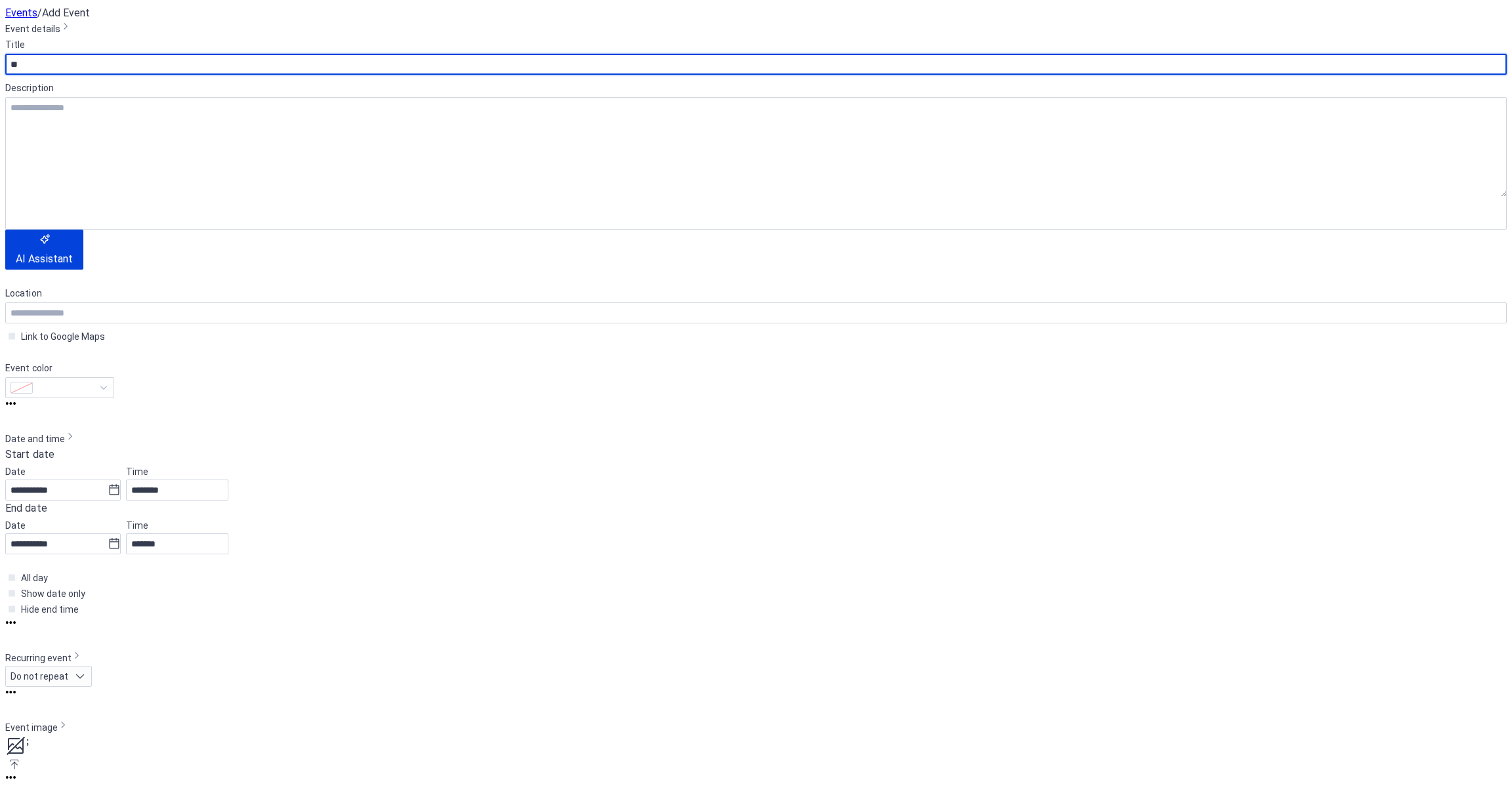 type on "*" 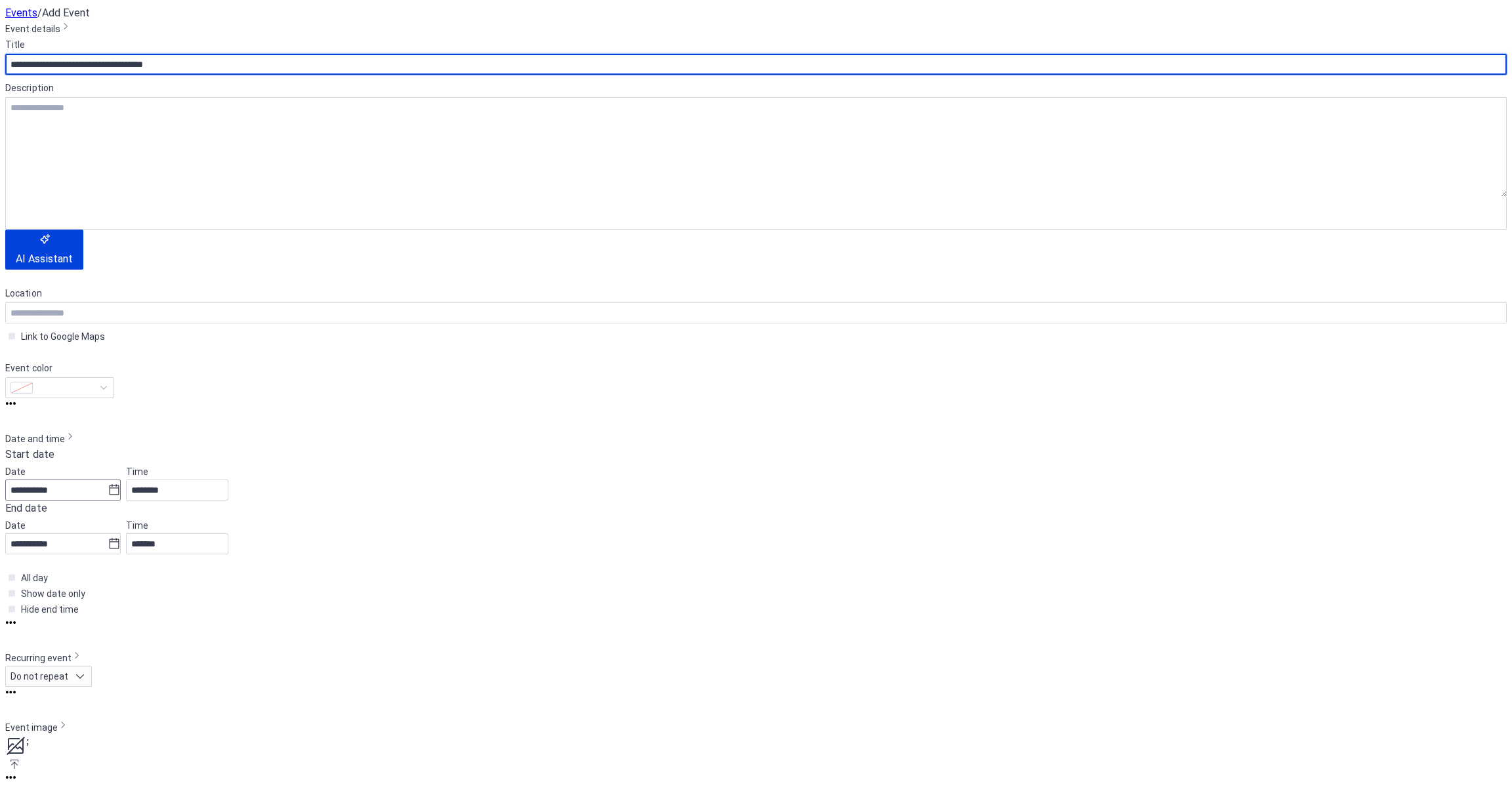type on "**********" 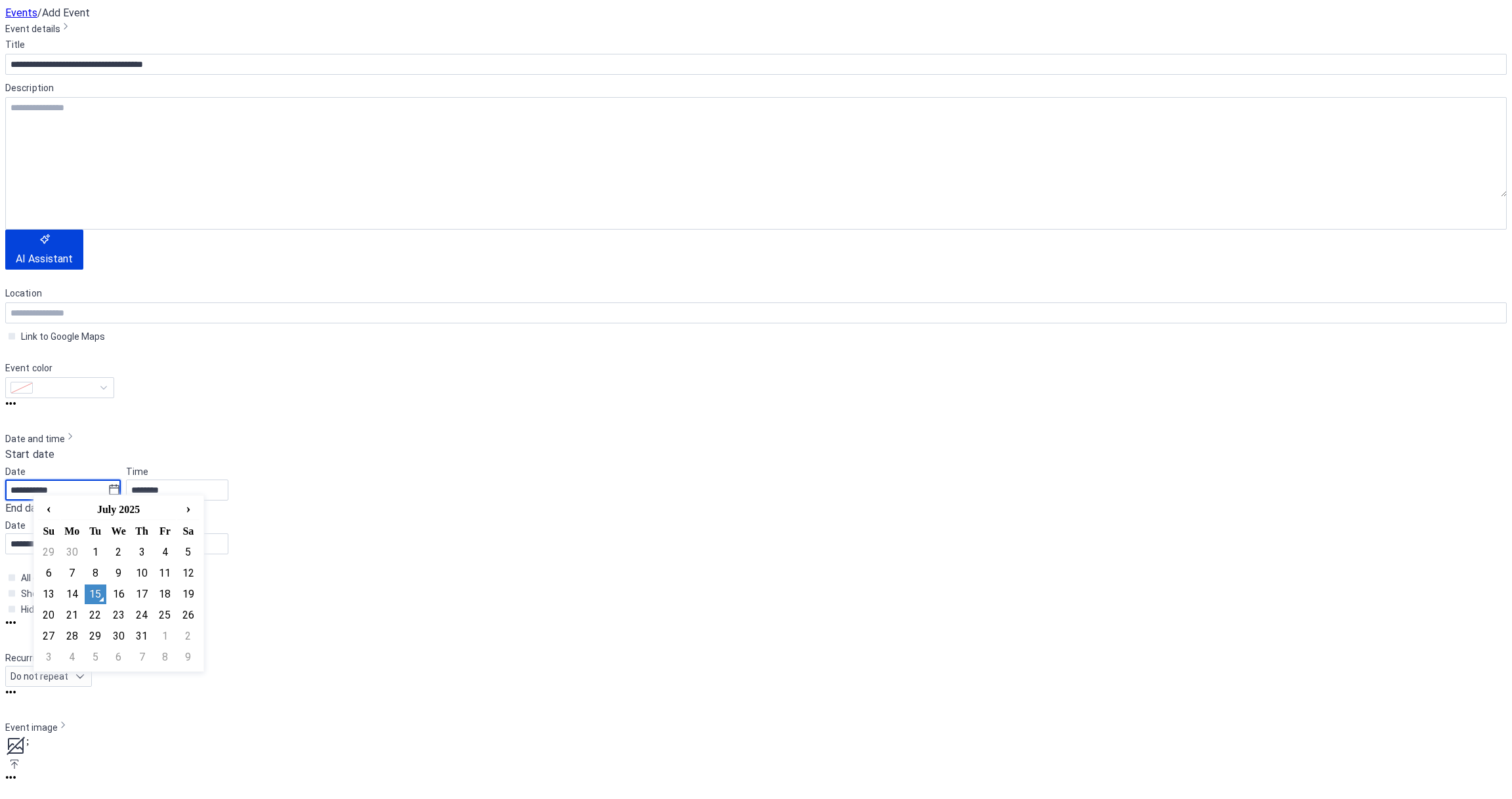 click on "**********" at bounding box center [56, 490] 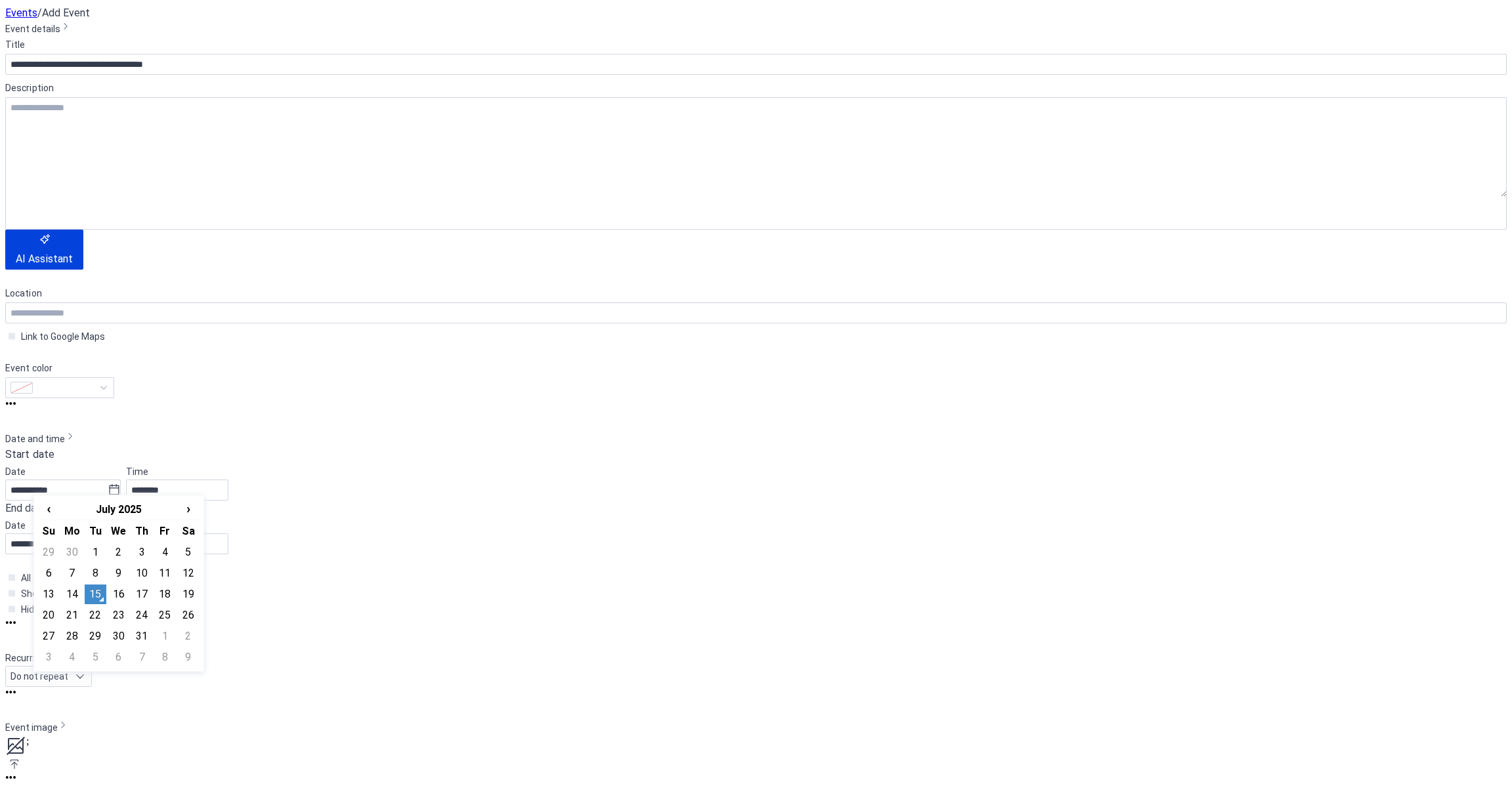 click on "16" at bounding box center (118, 594) 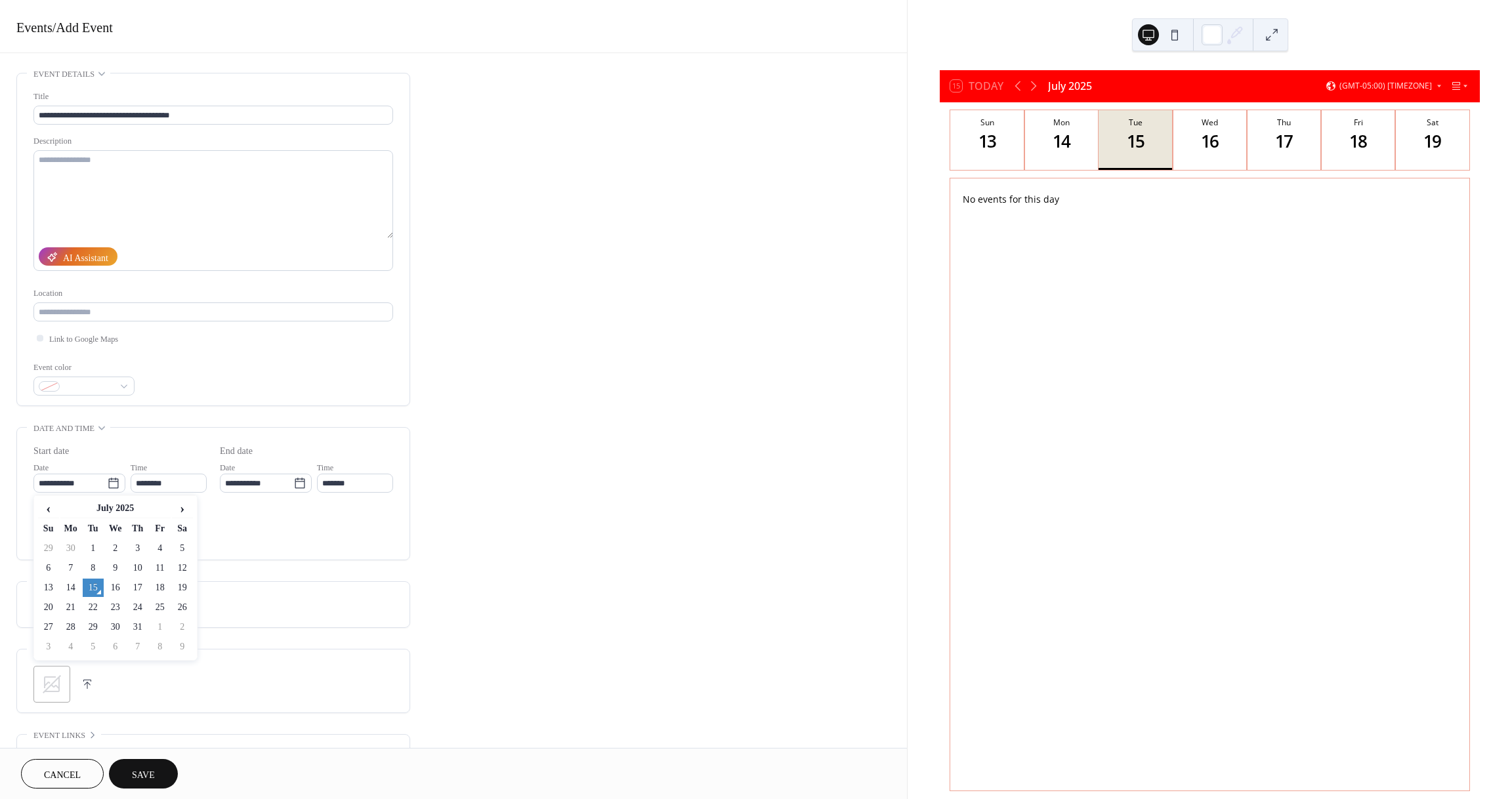 type on "**********" 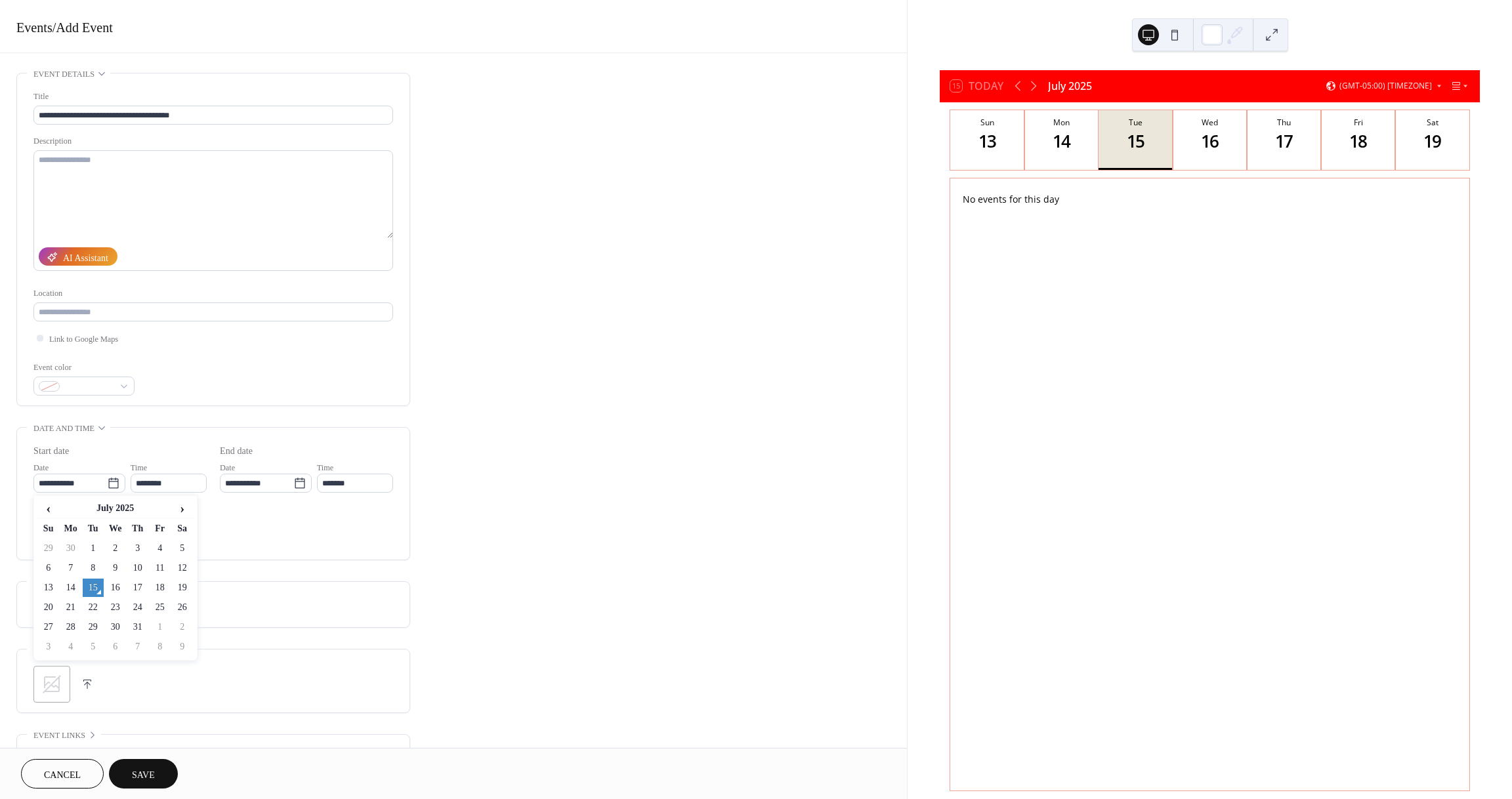 type on "**********" 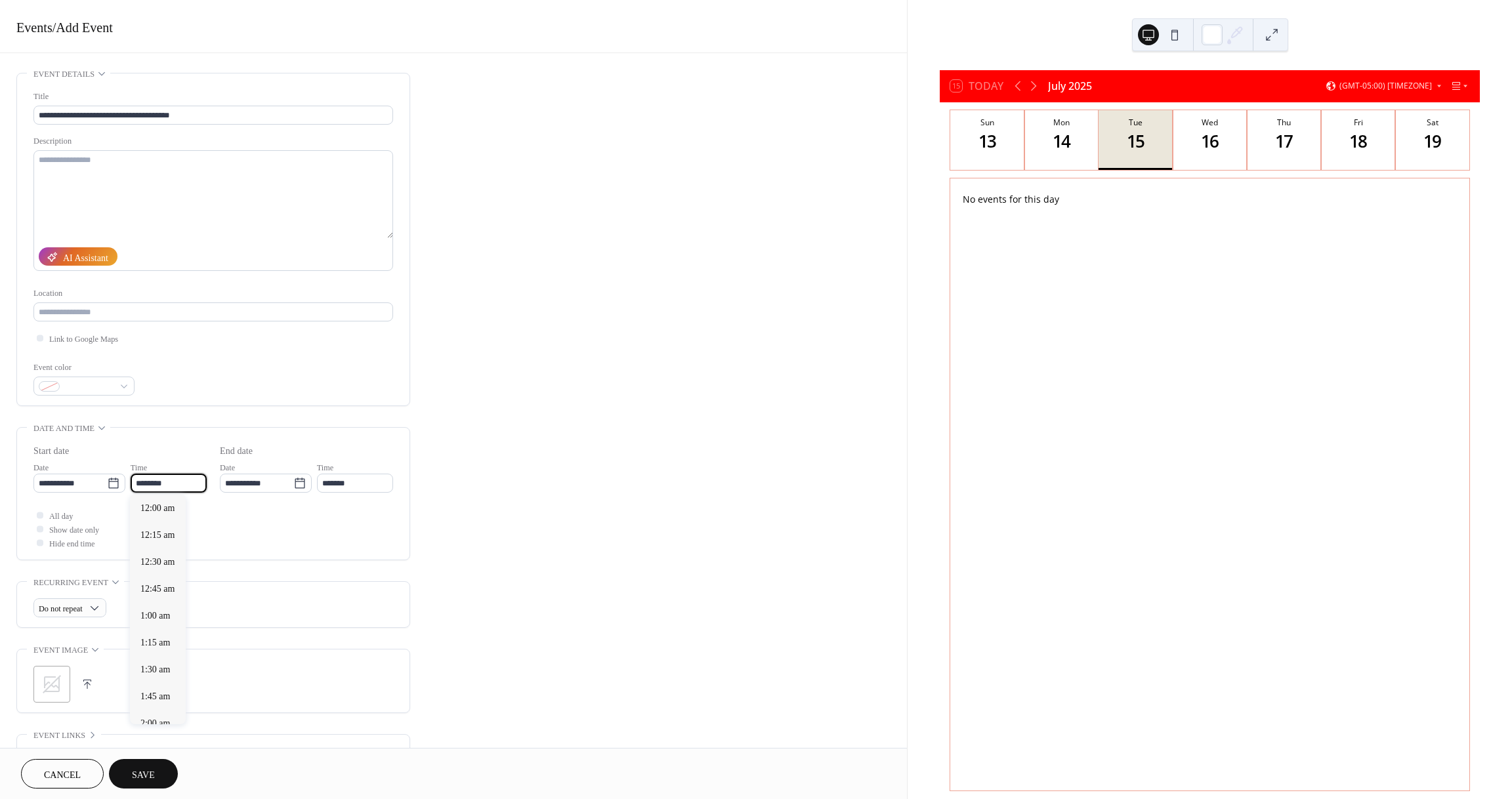 click on "********" at bounding box center (169, 483) 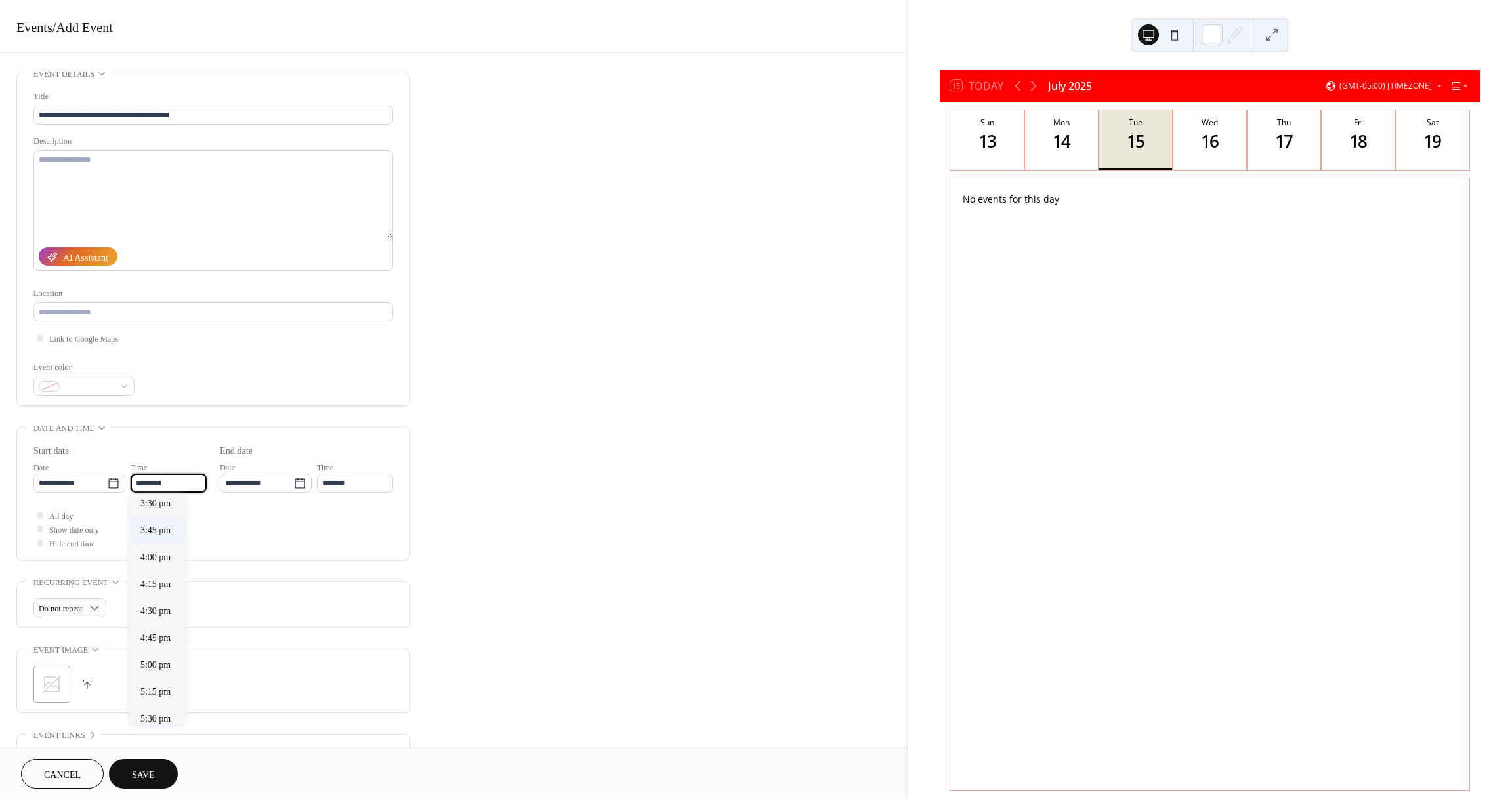 scroll, scrollTop: 1685, scrollLeft: 0, axis: vertical 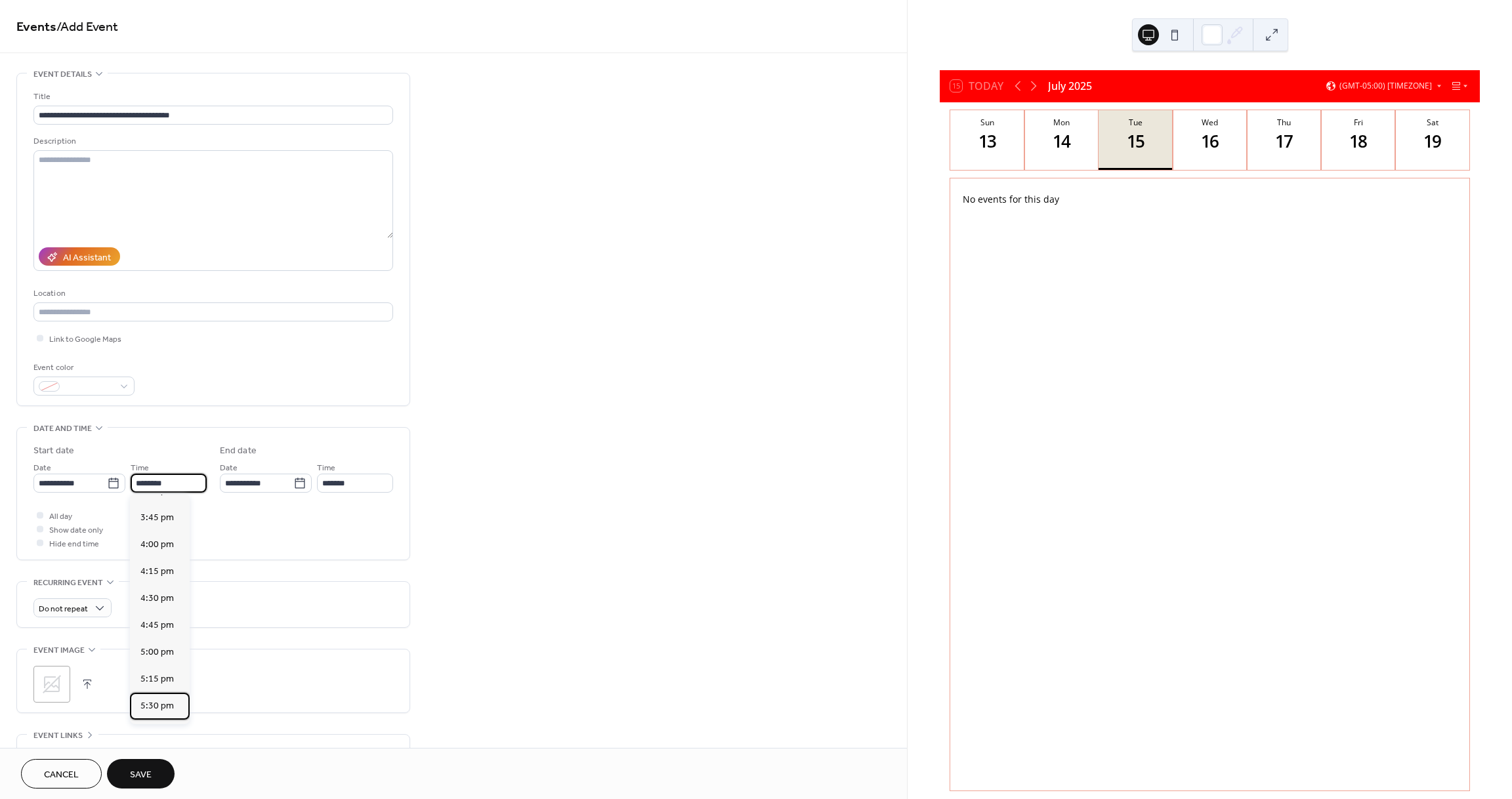 click on "5:30 pm" at bounding box center [157, 705] 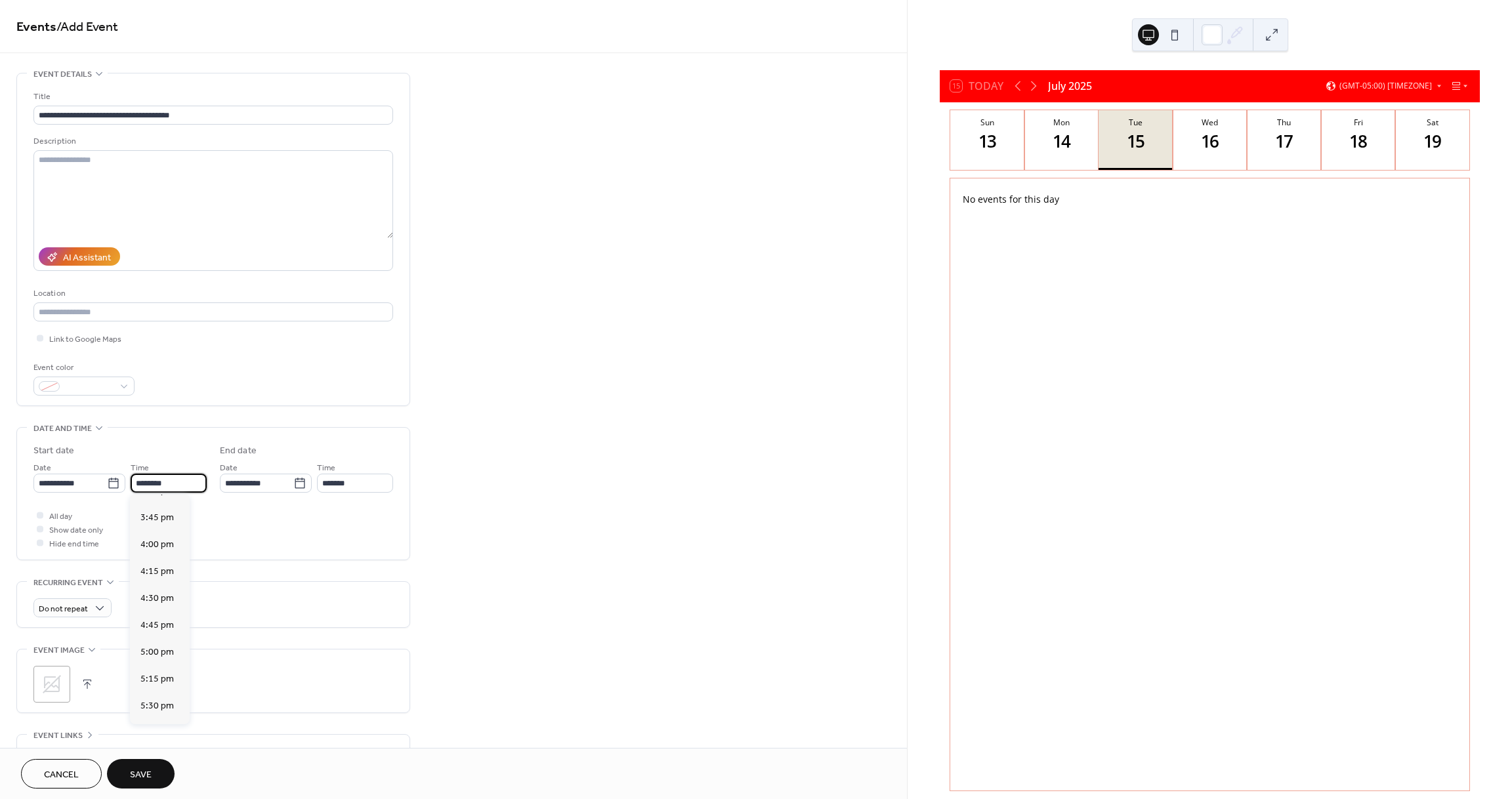 type on "*******" 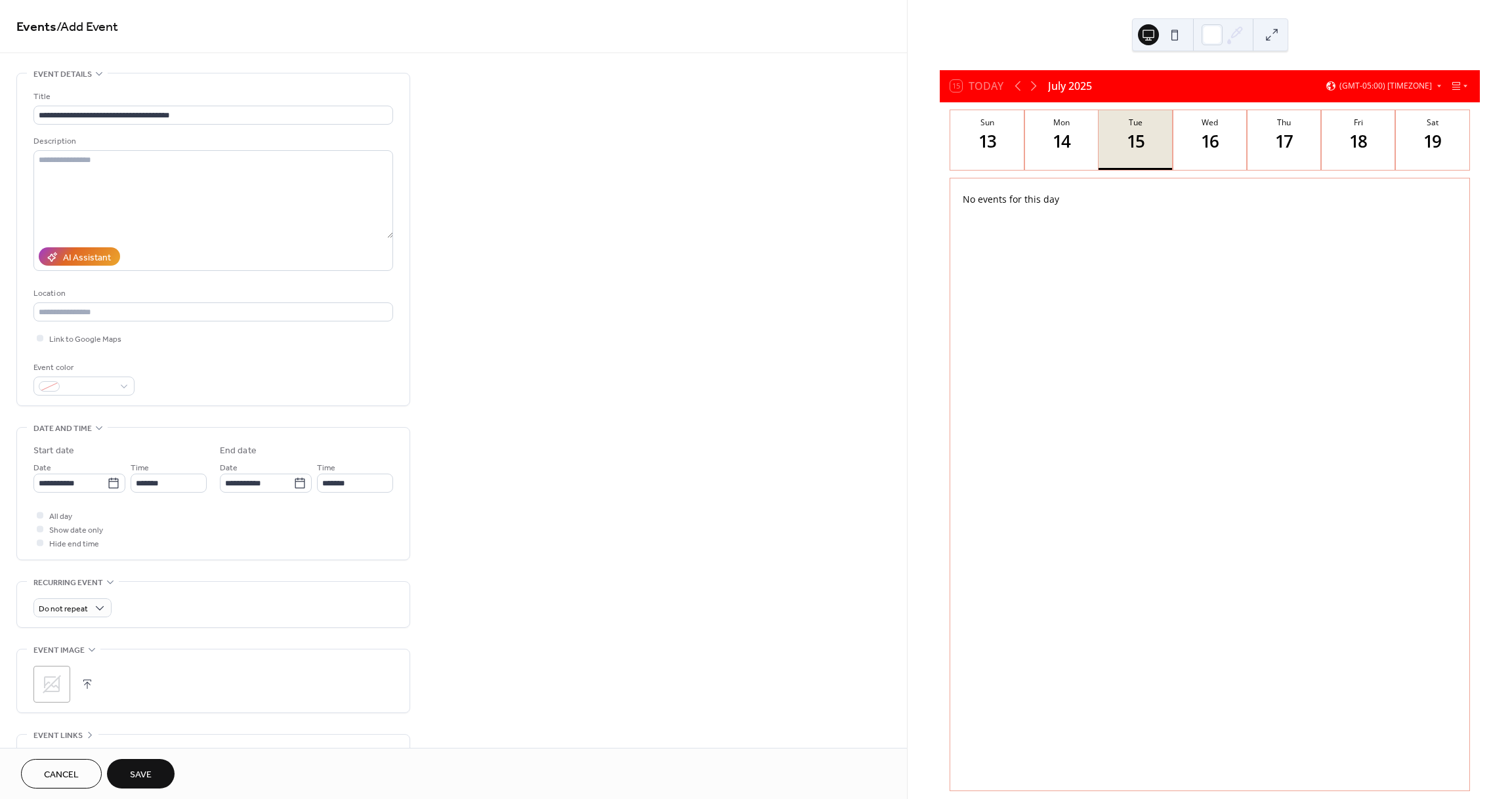 click on "Save" at bounding box center (140, 775) 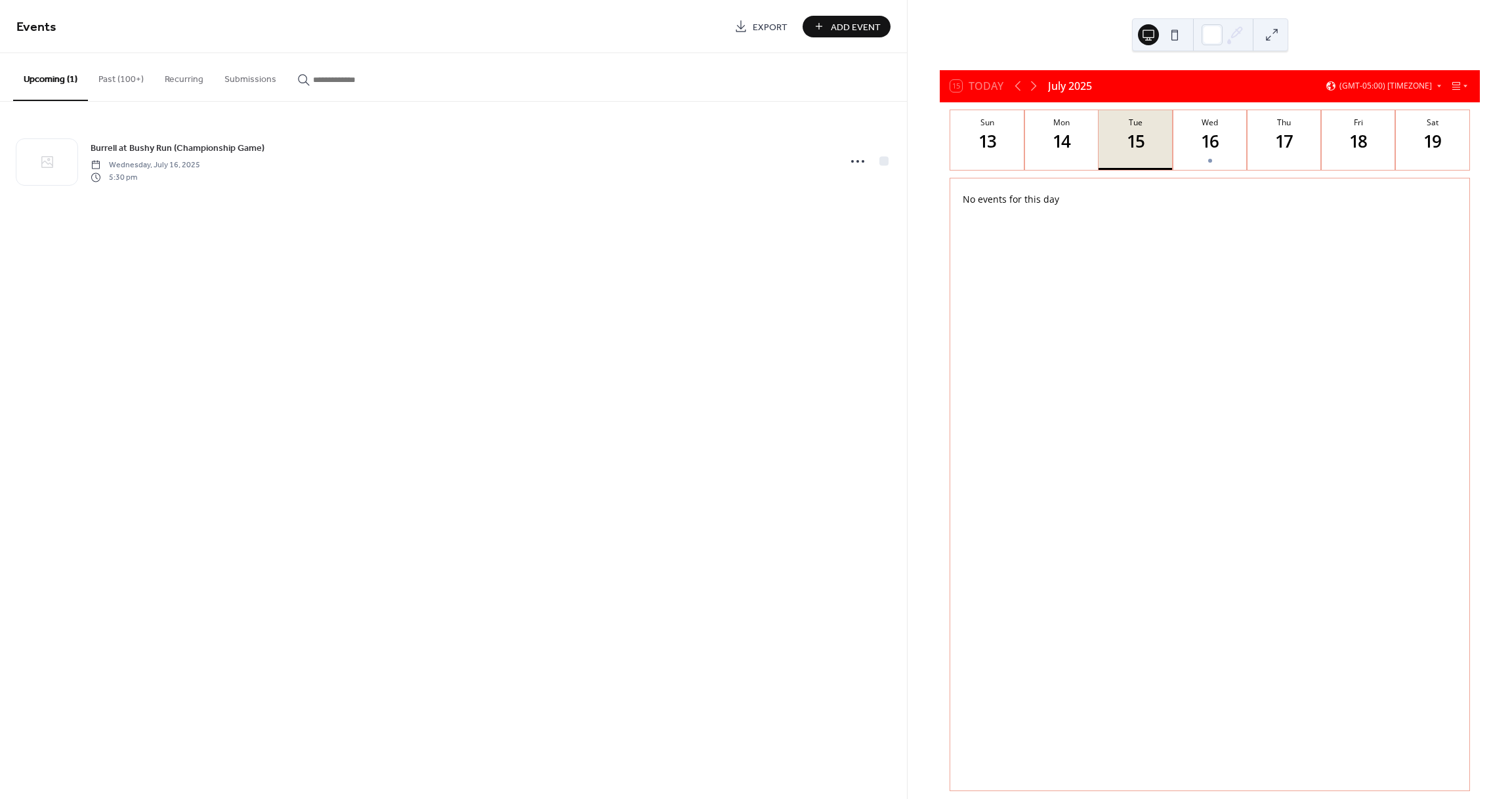 click on "Add Event" at bounding box center (856, 27) 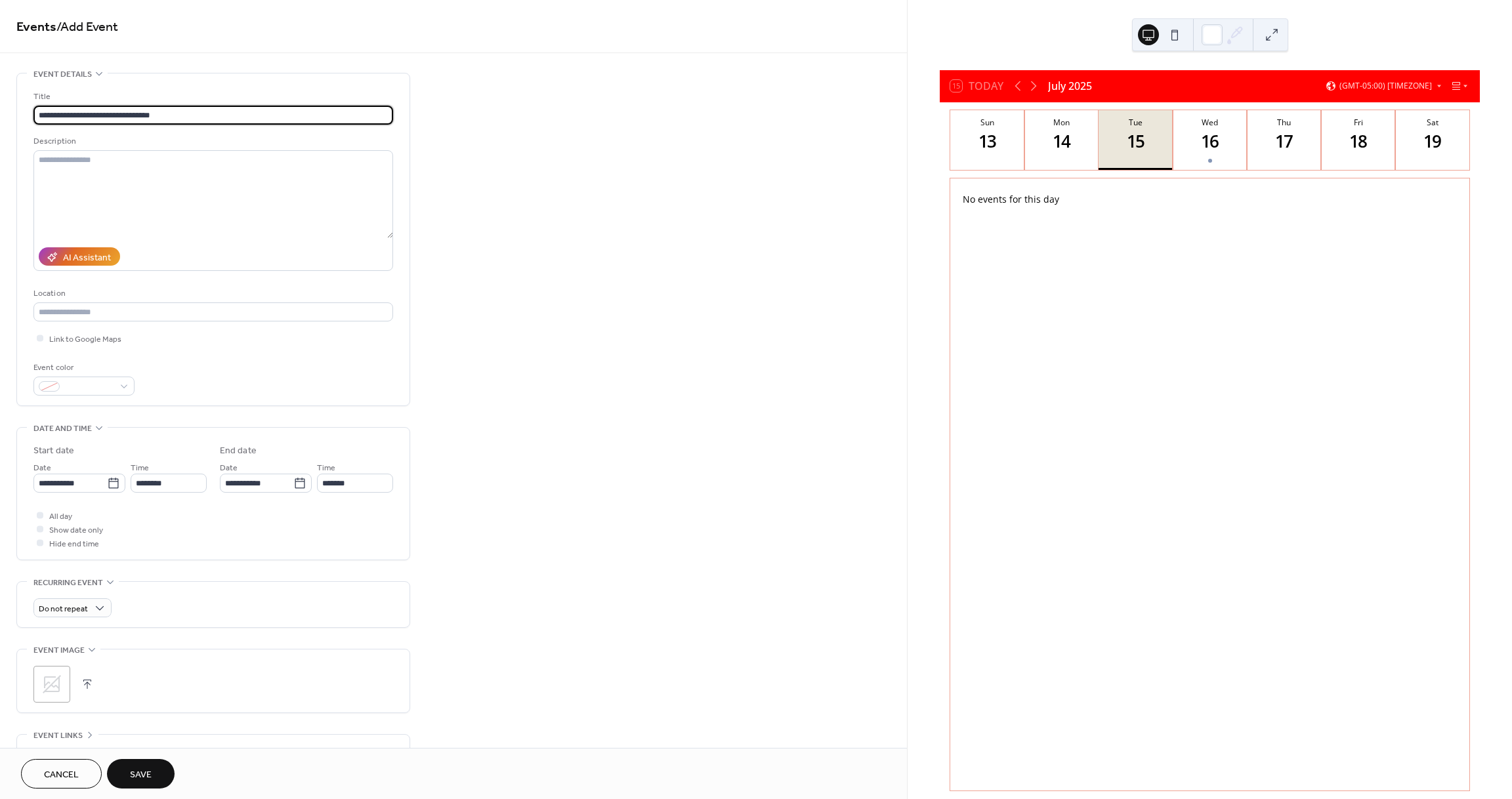 type on "**********" 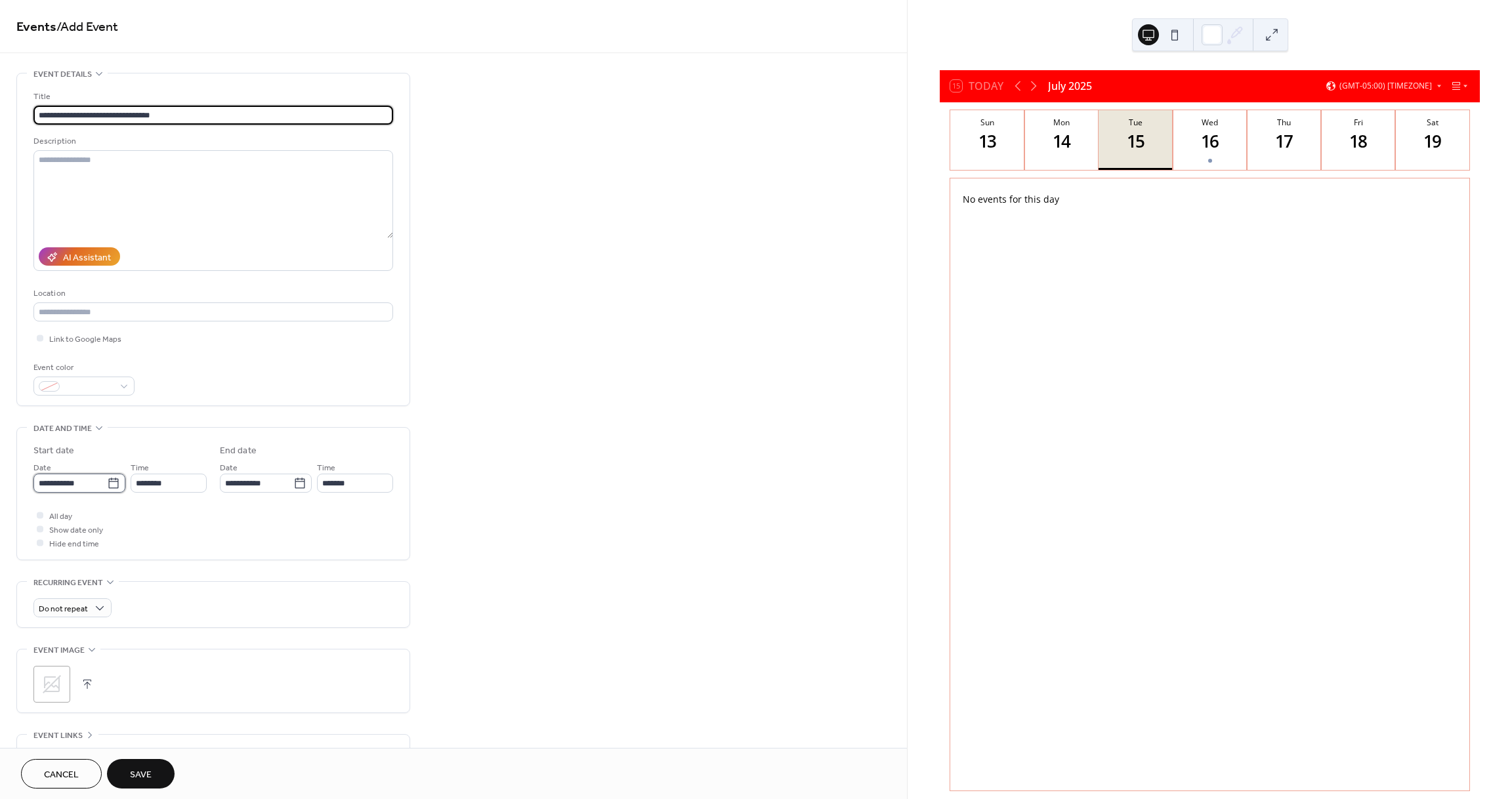 click on "**********" at bounding box center (70, 483) 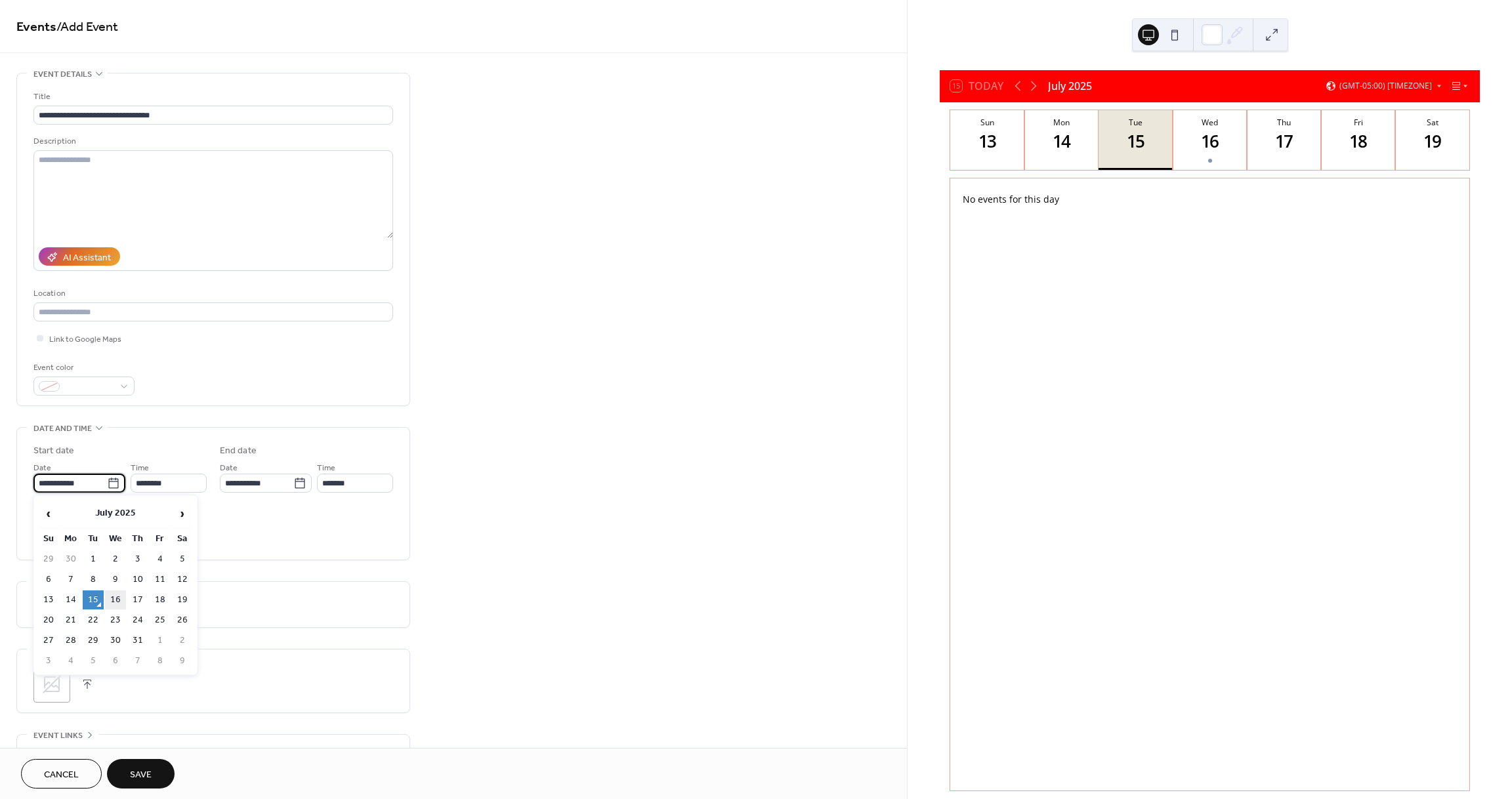 click on "16" at bounding box center [116, 600] 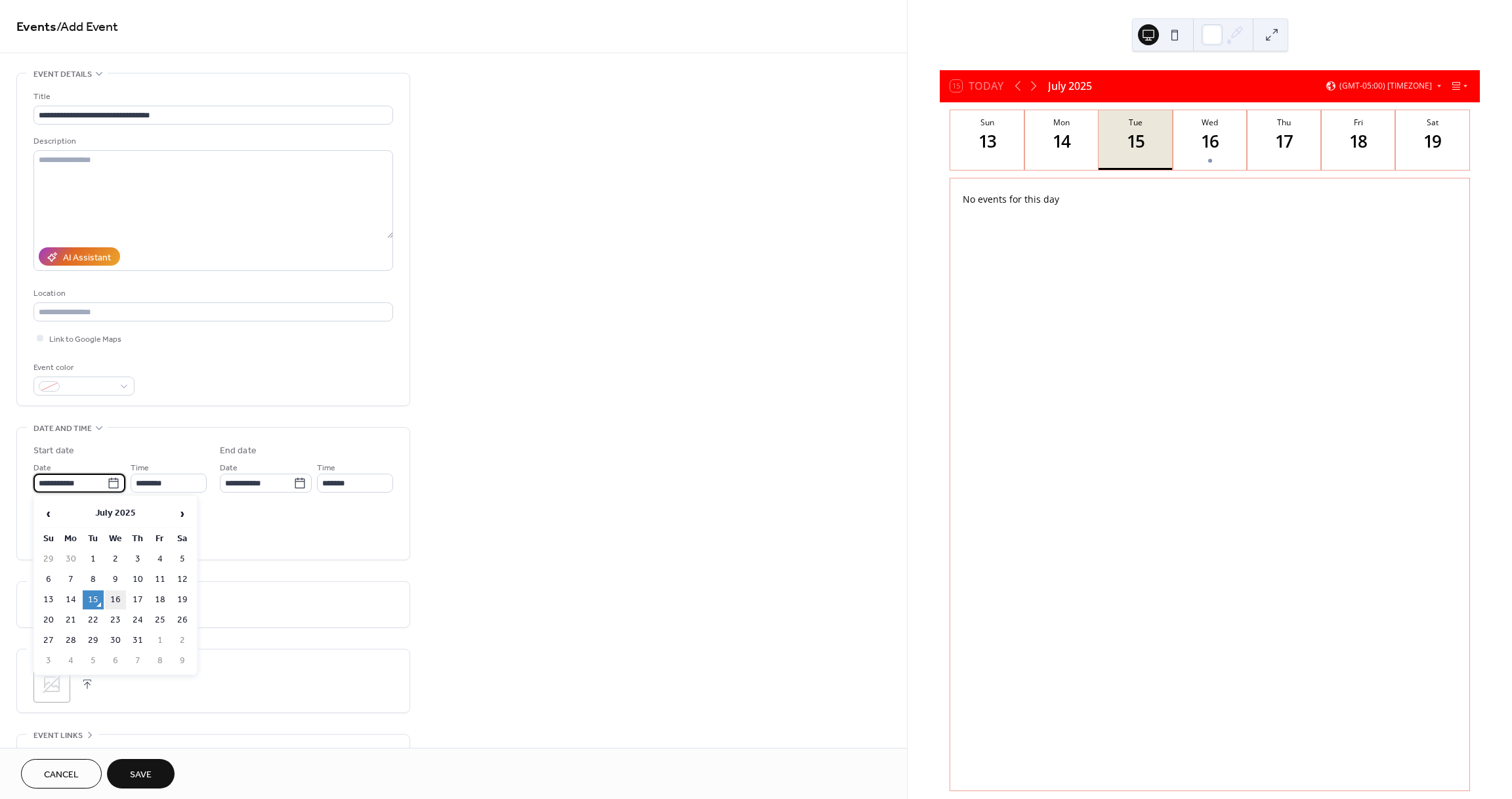 type on "**********" 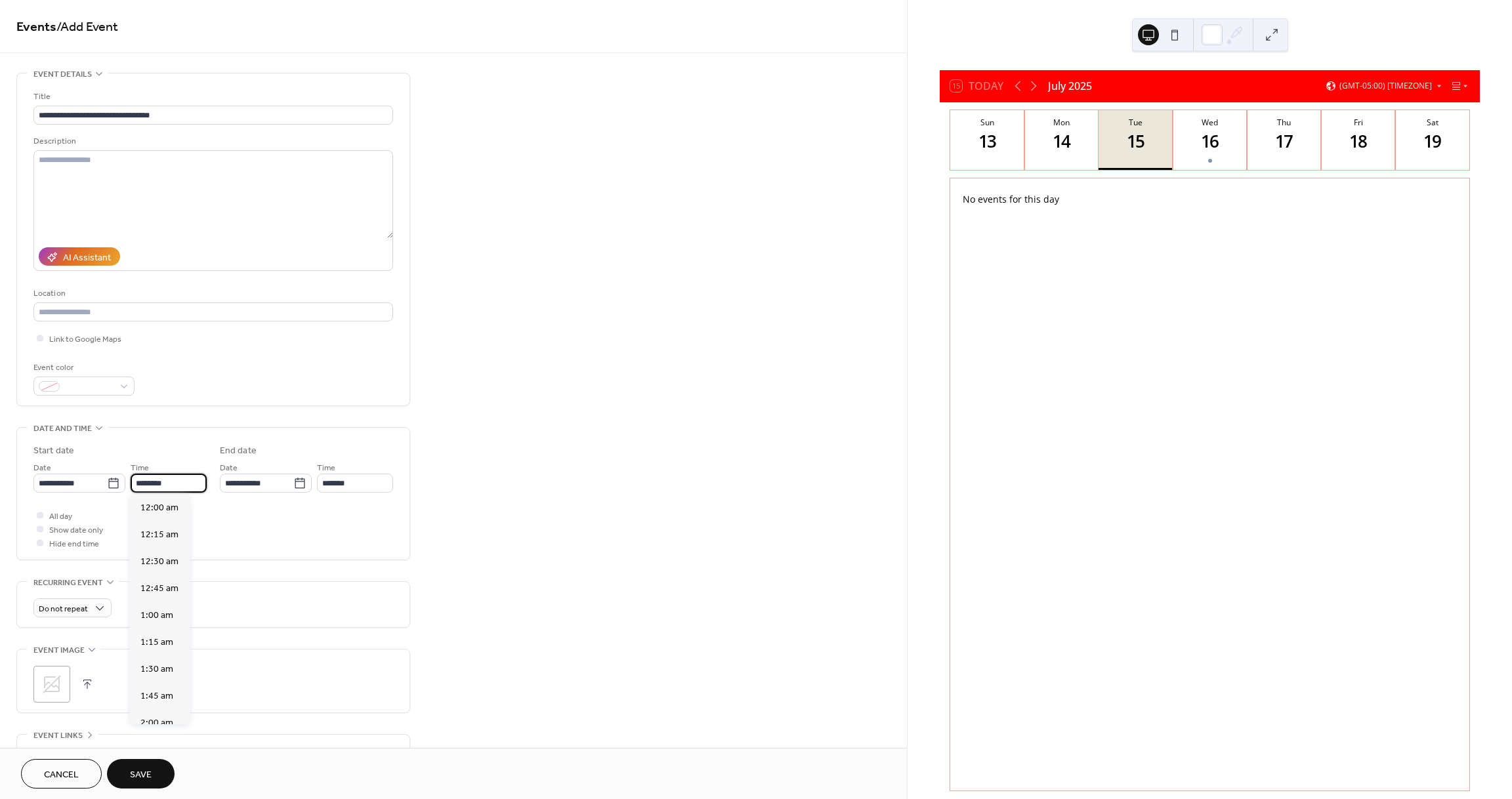 click on "********" at bounding box center (169, 483) 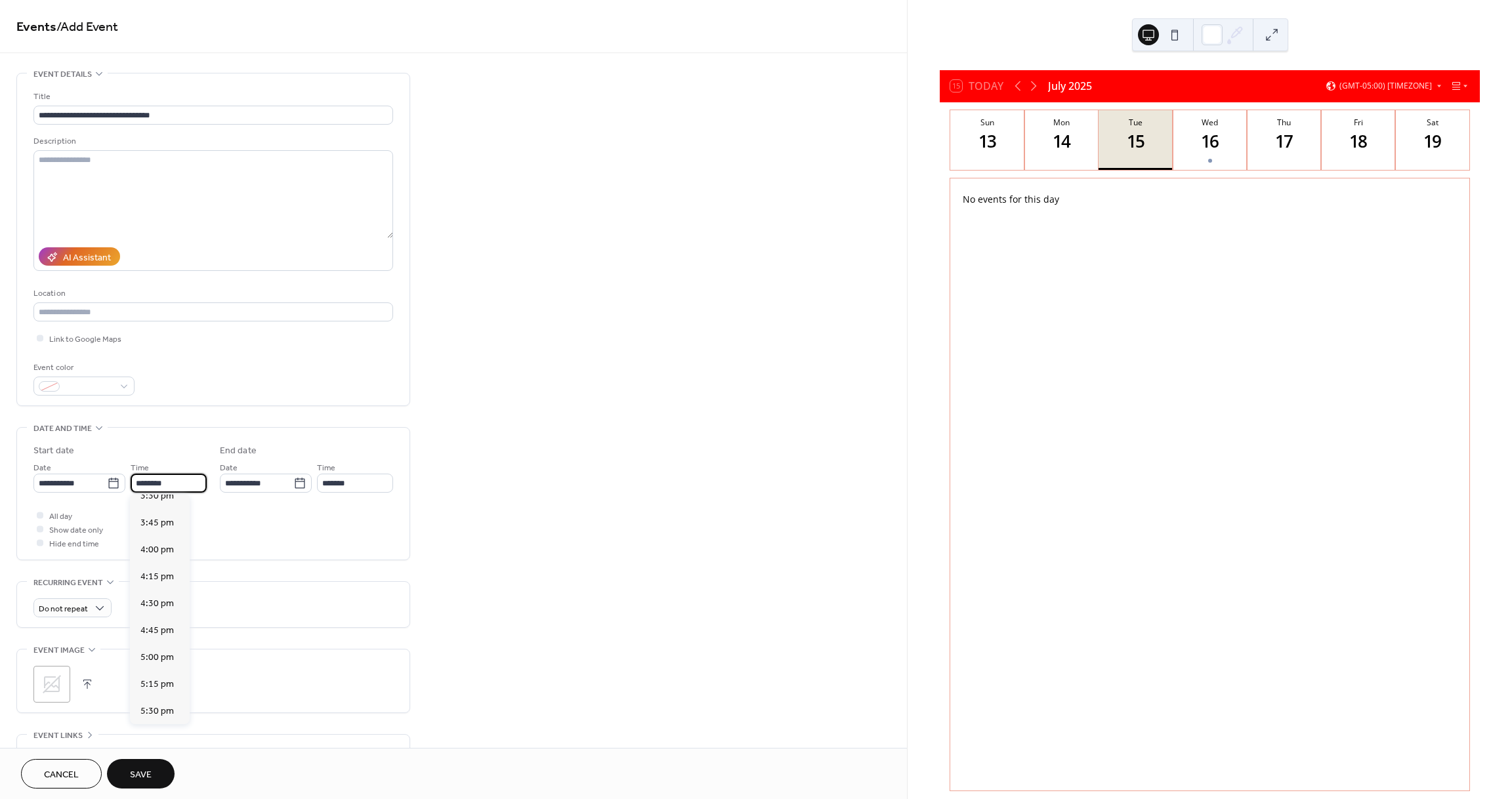 scroll, scrollTop: 1685, scrollLeft: 0, axis: vertical 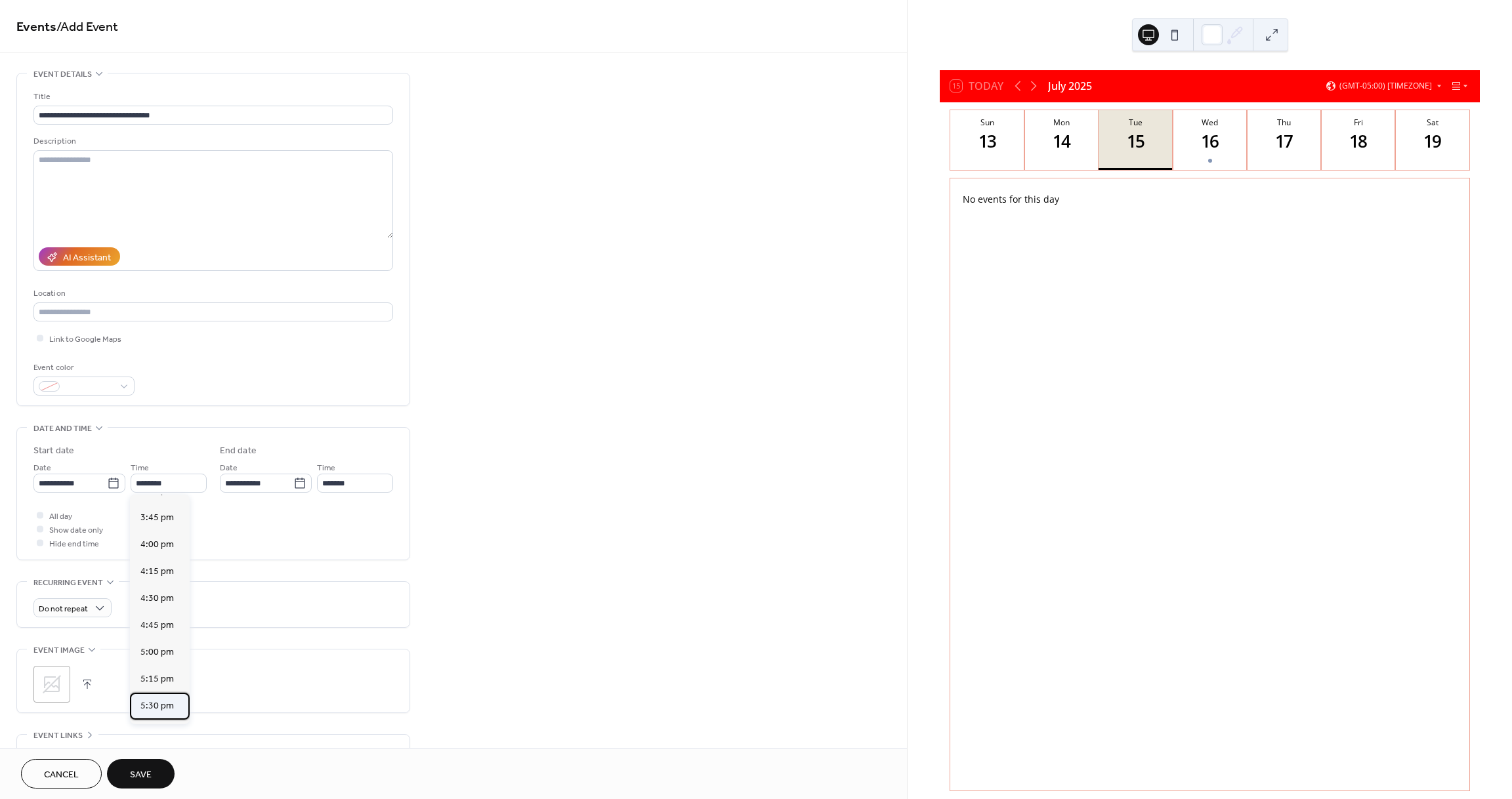 click on "5:30 pm" at bounding box center (157, 705) 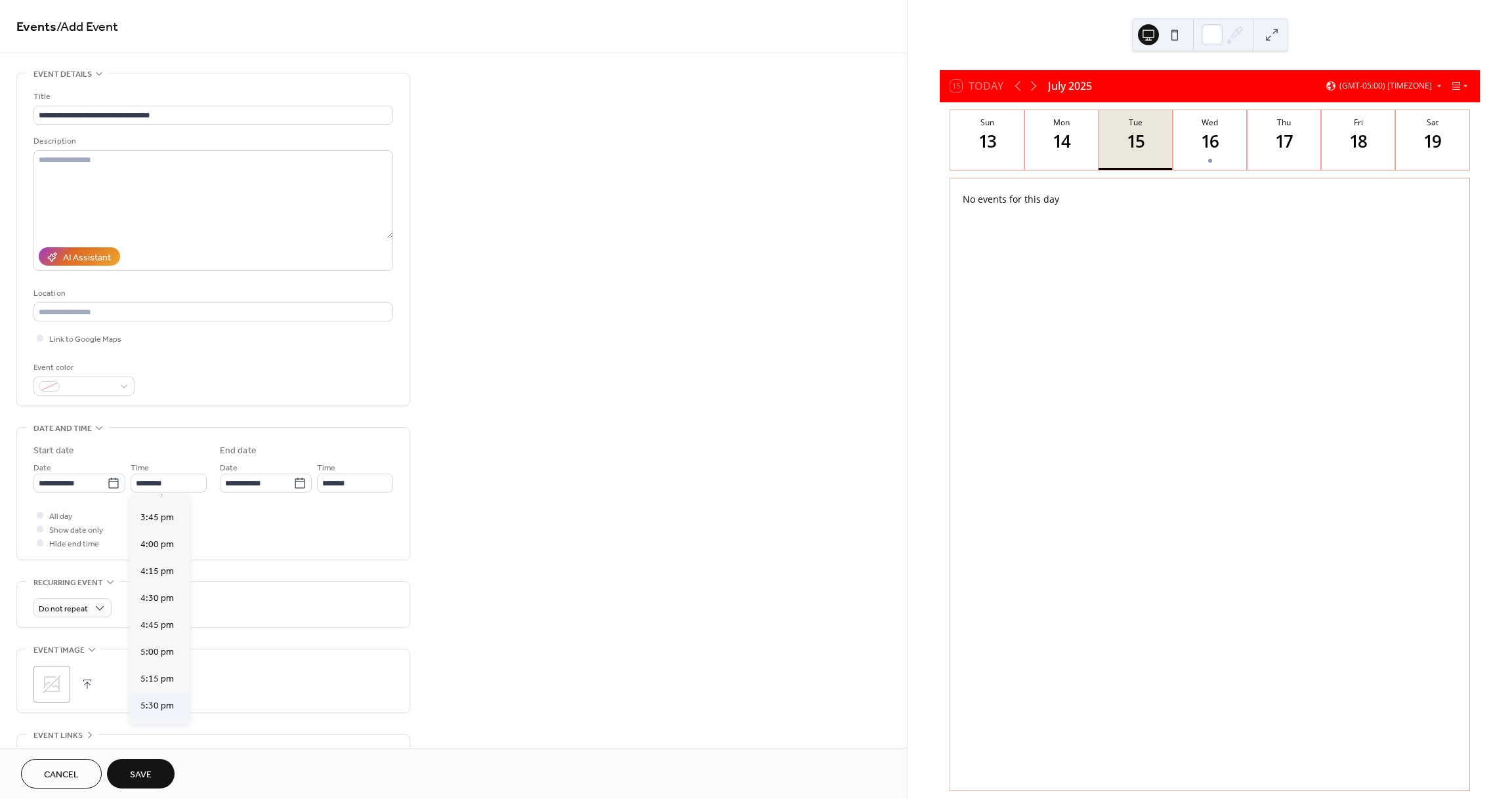 type on "*******" 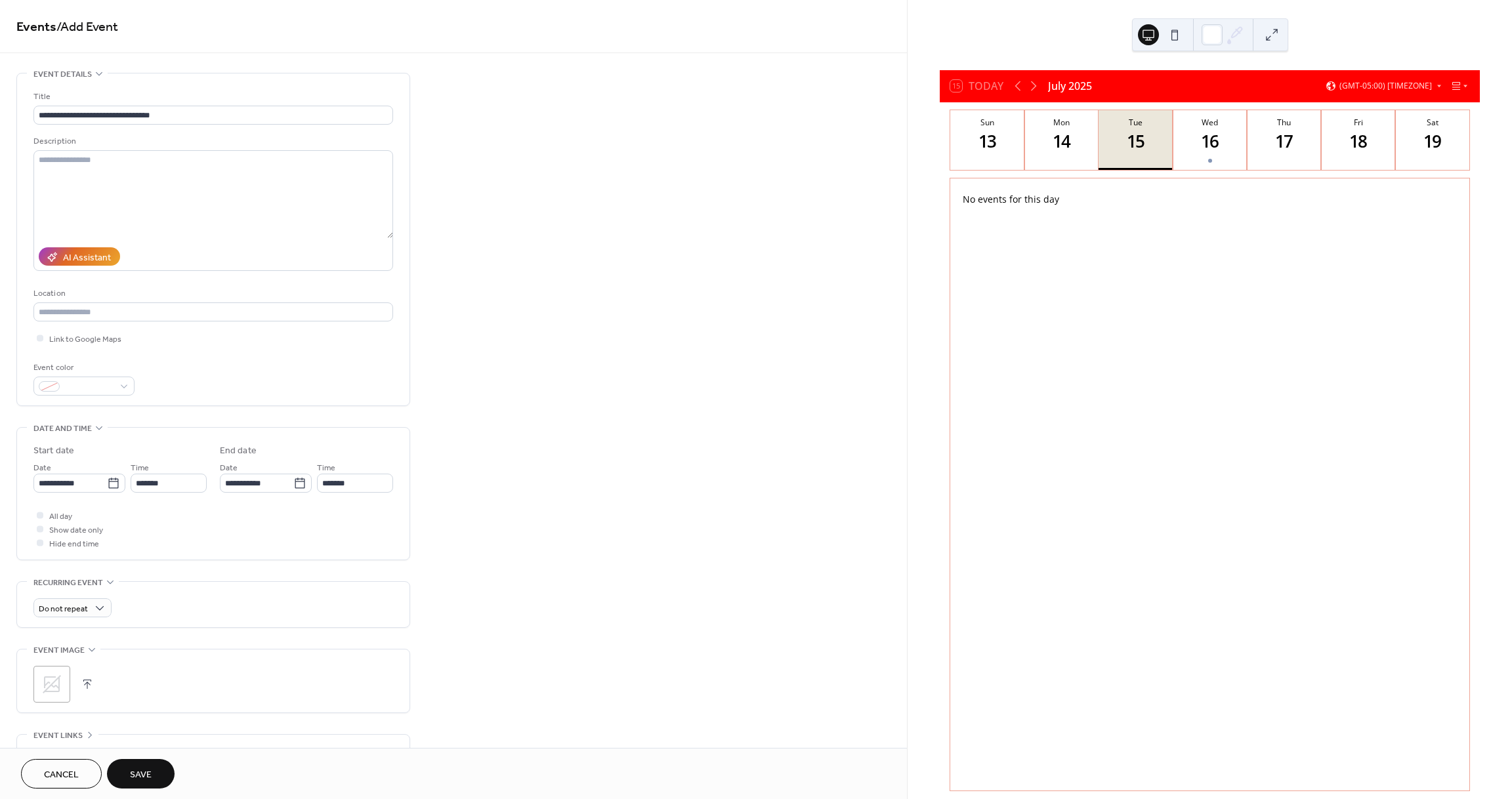 click on "Save" at bounding box center [140, 775] 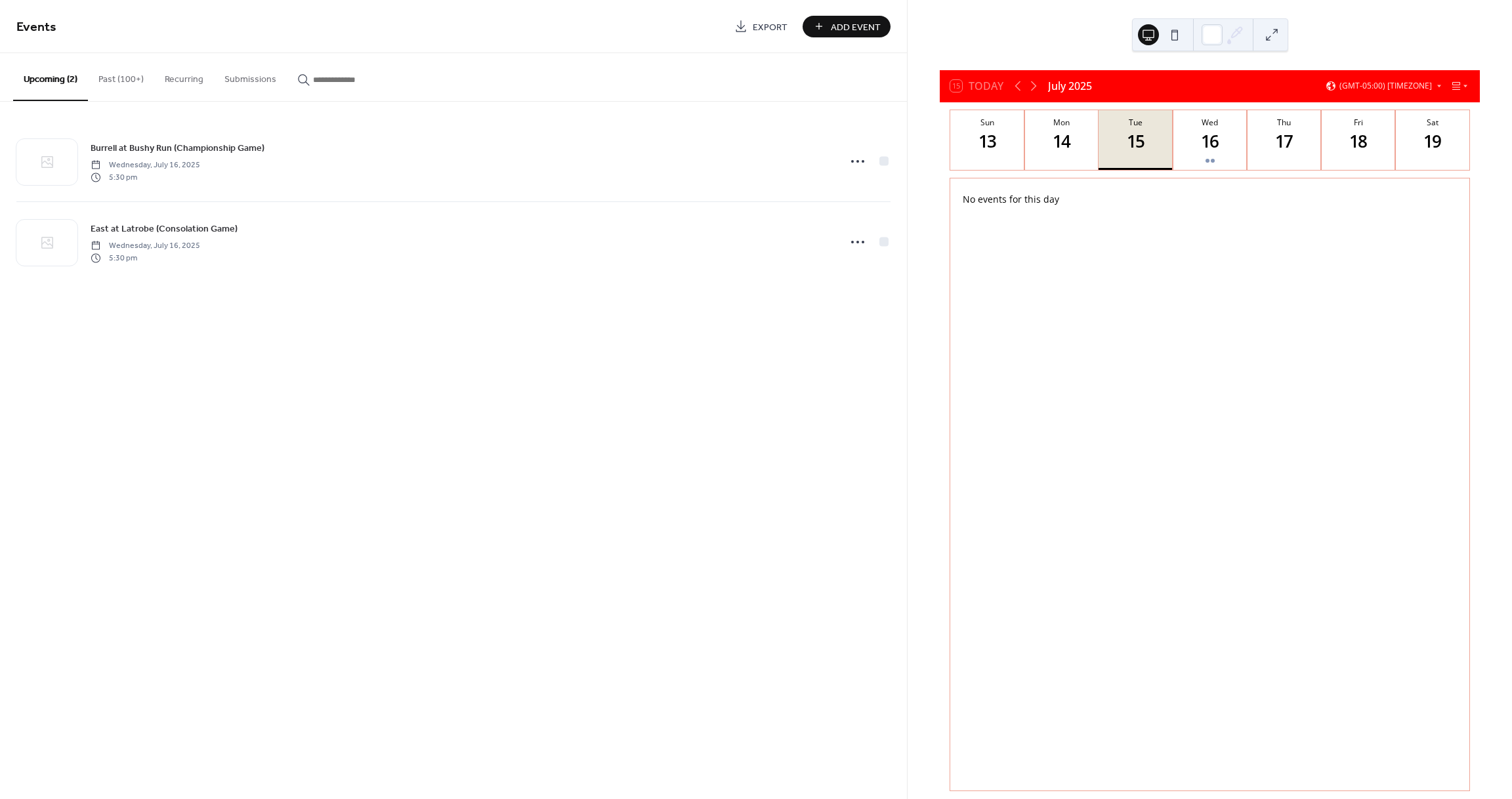click on "Add Event" at bounding box center (856, 27) 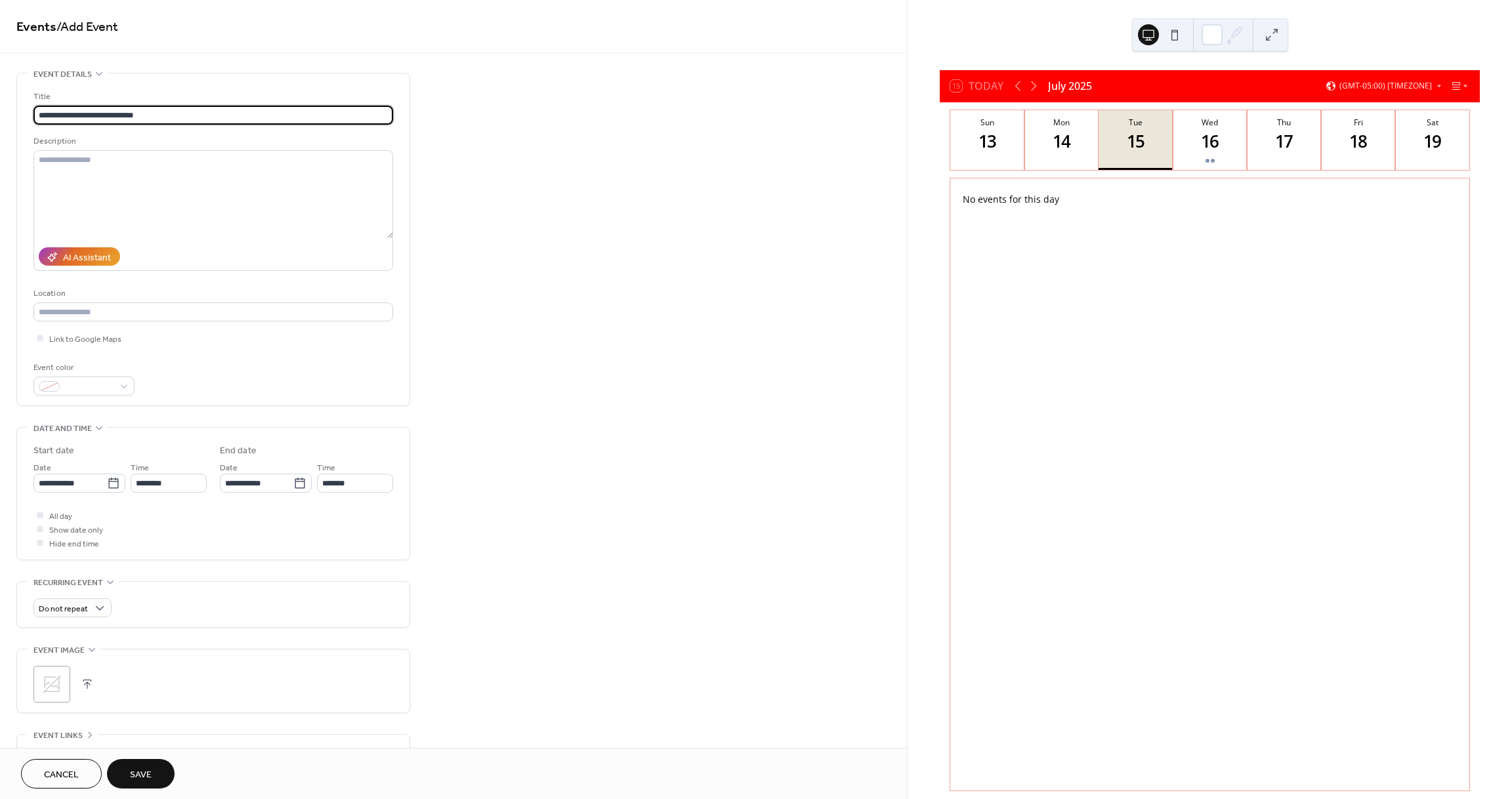 type on "**********" 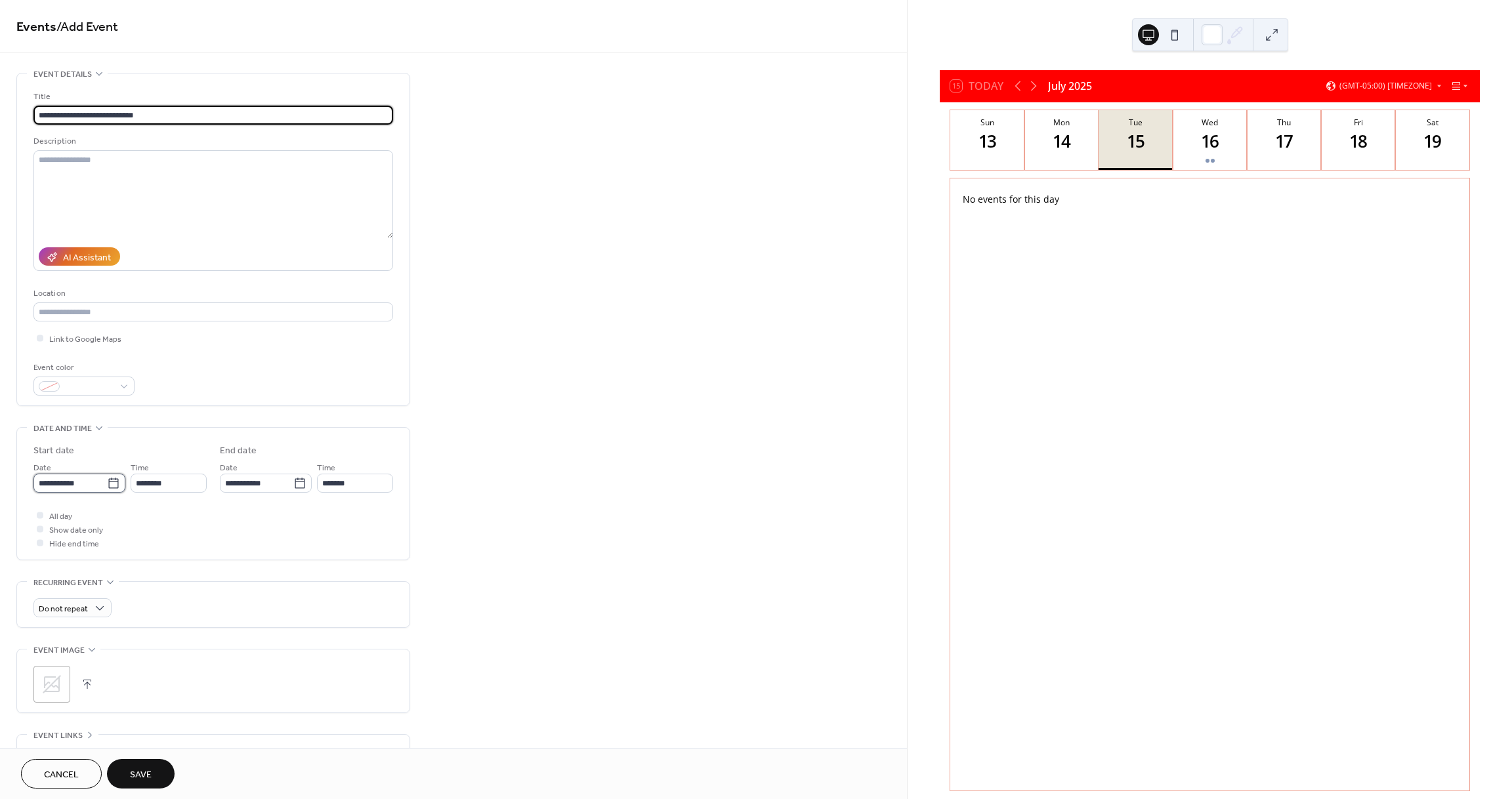 click on "**********" at bounding box center [70, 483] 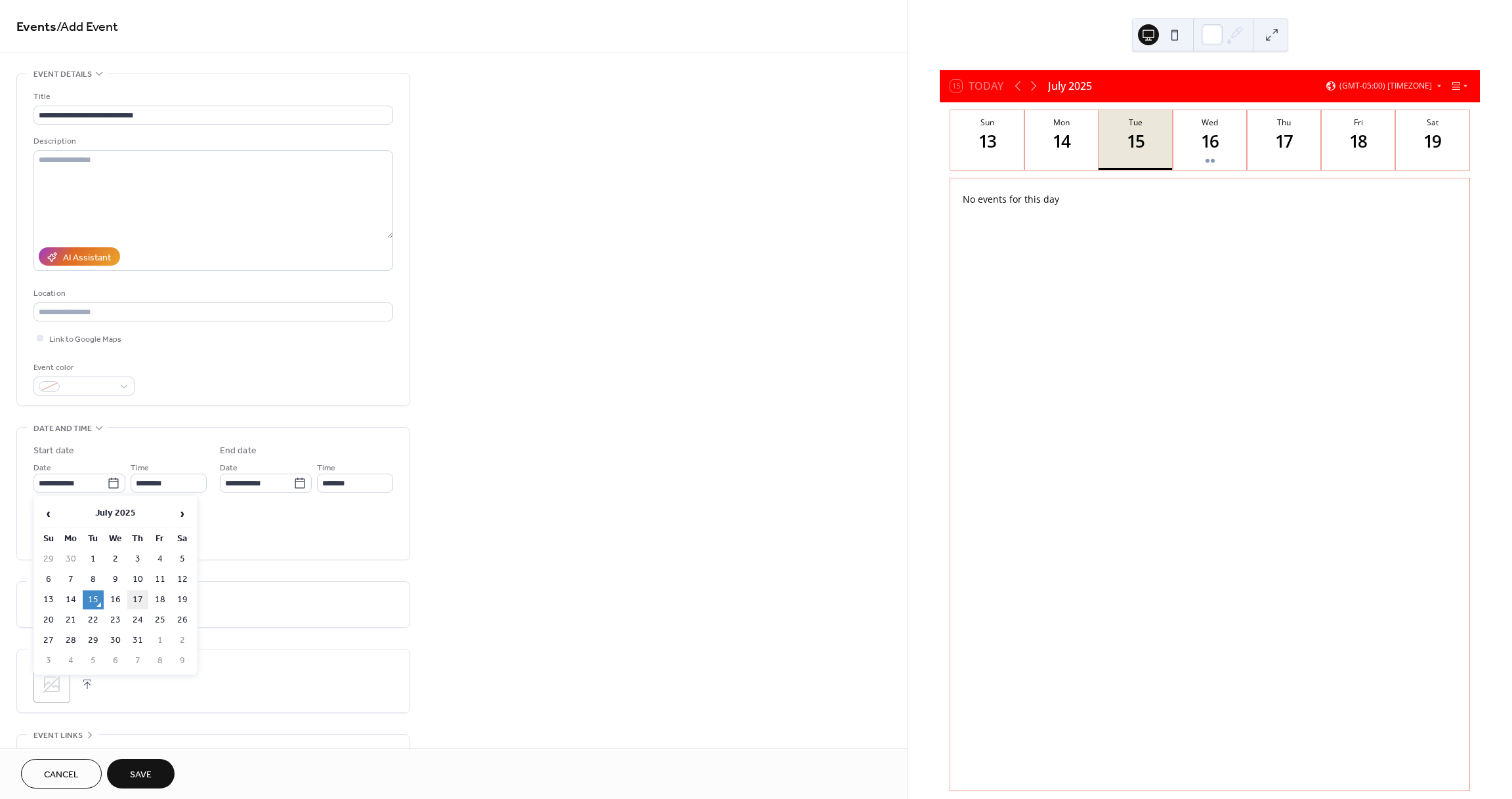 click on "17" at bounding box center (138, 600) 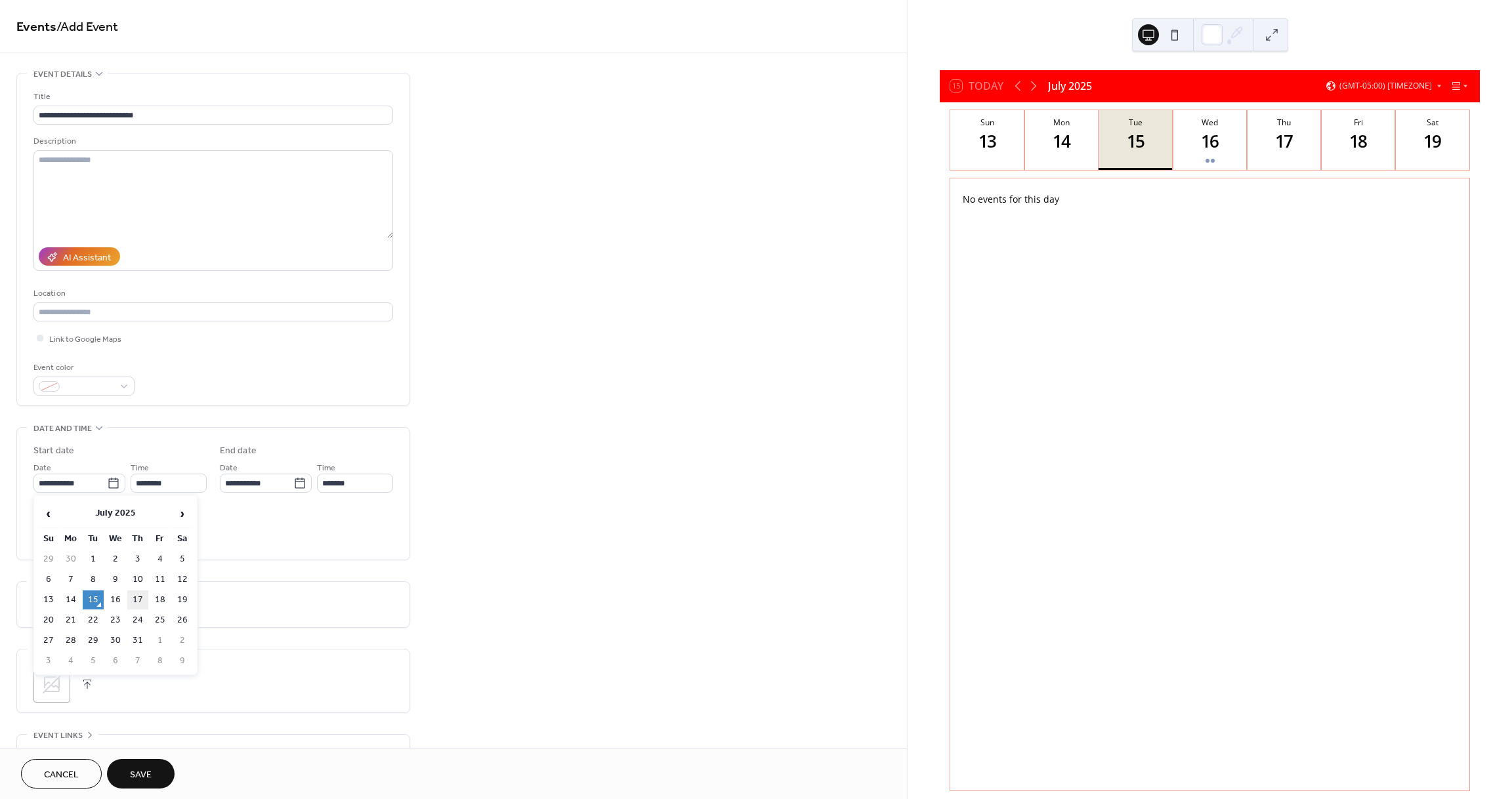 type on "**********" 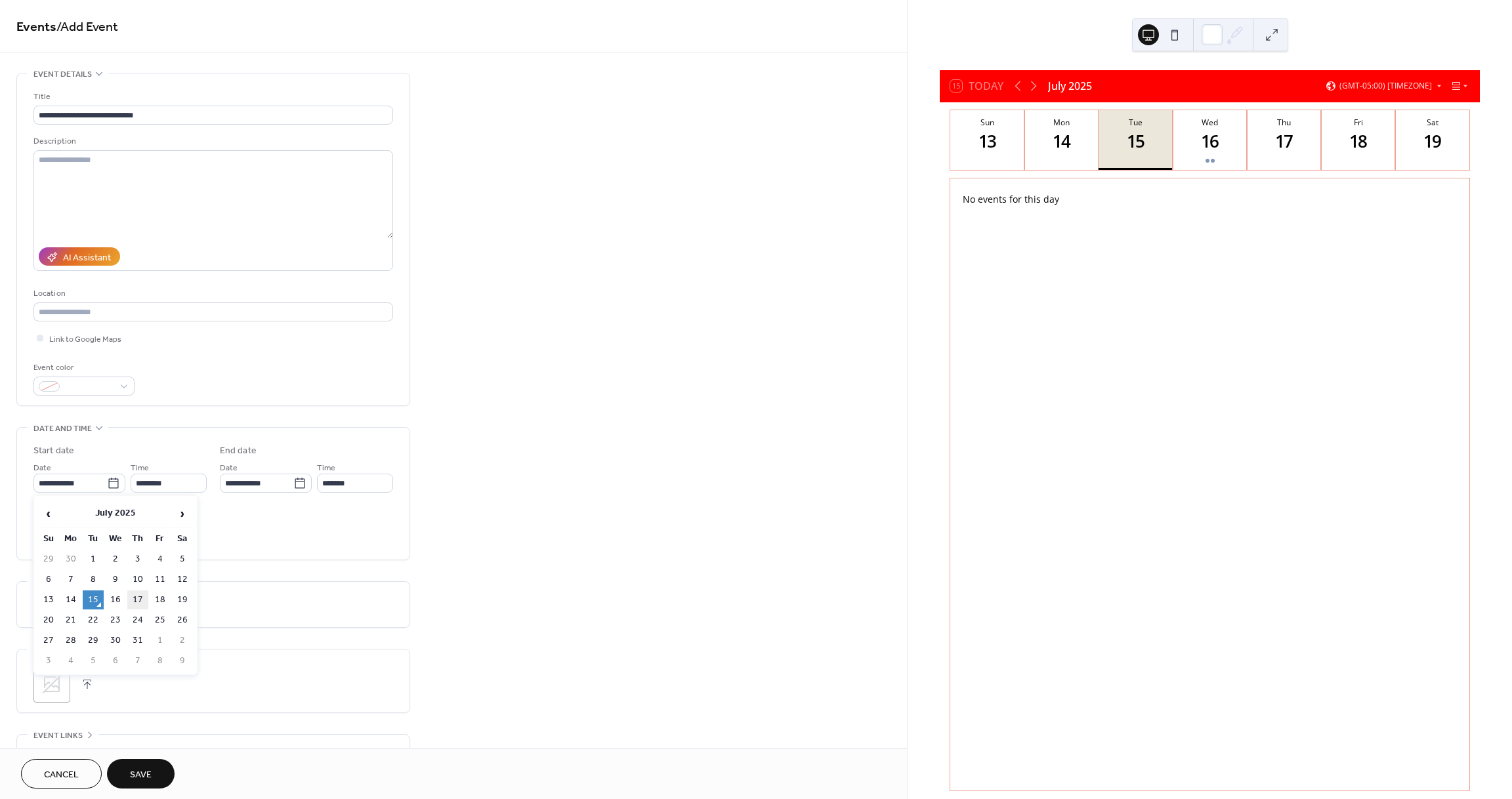 type on "**********" 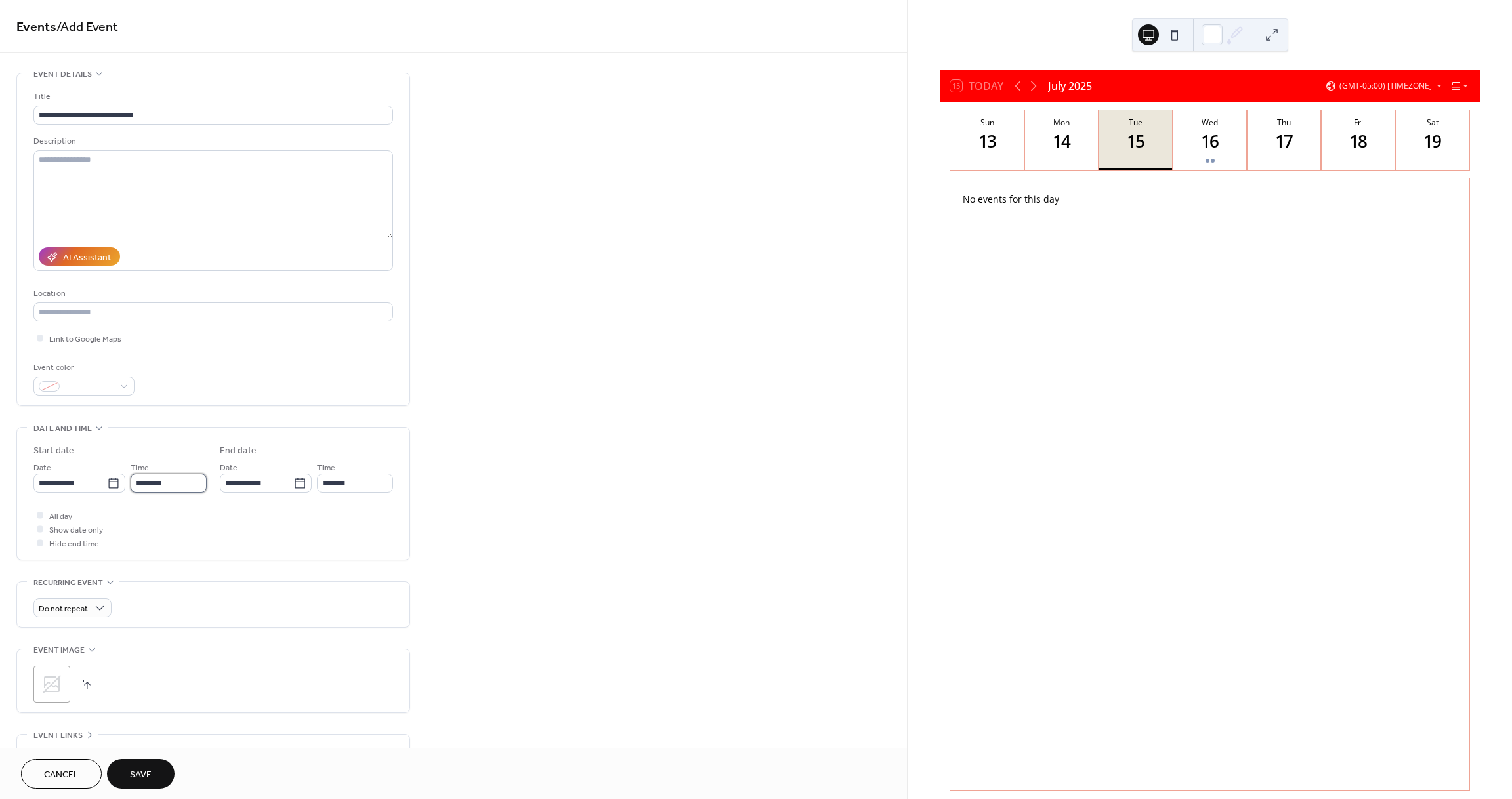 click on "********" at bounding box center [169, 483] 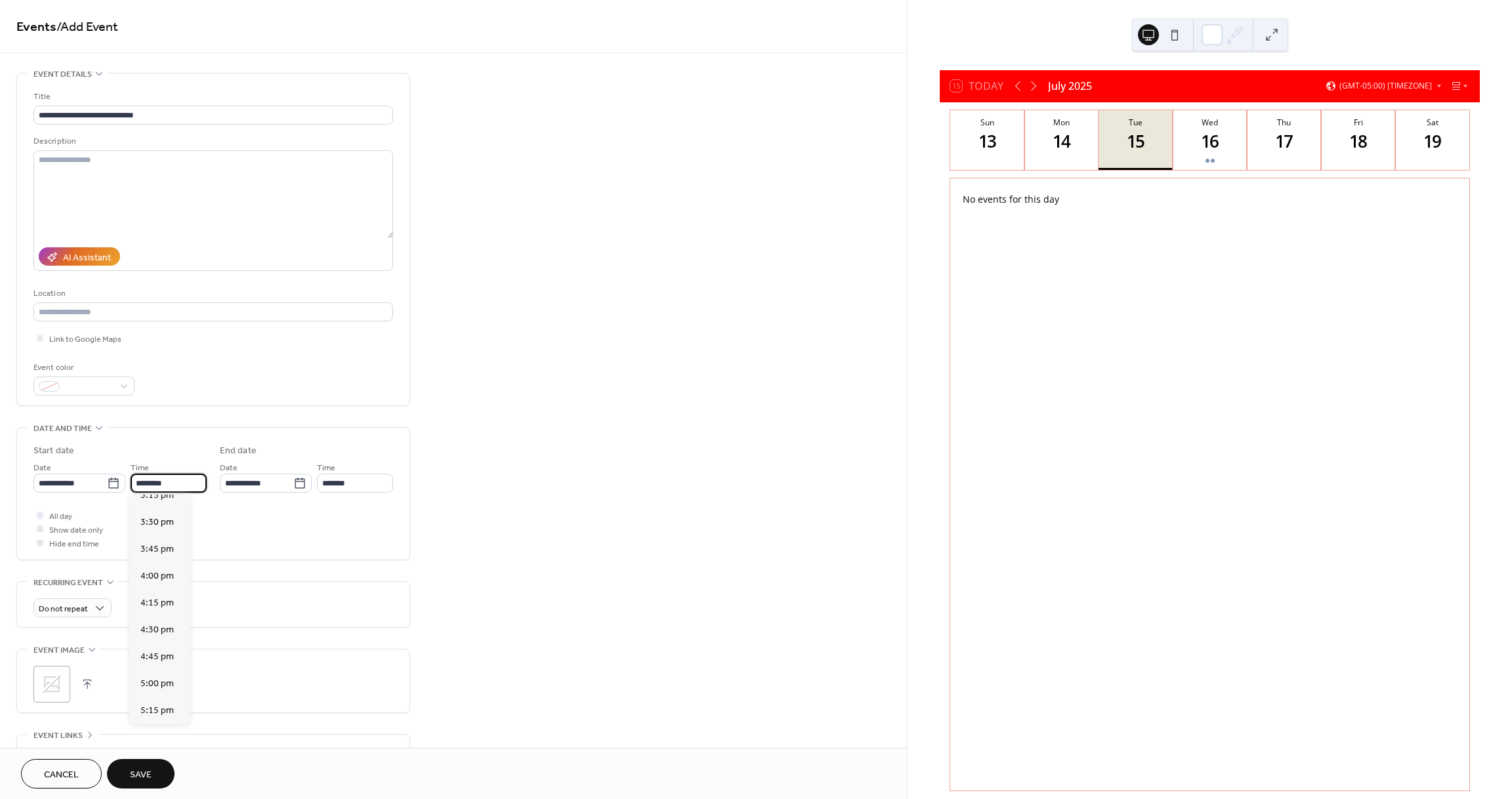 scroll, scrollTop: 1685, scrollLeft: 0, axis: vertical 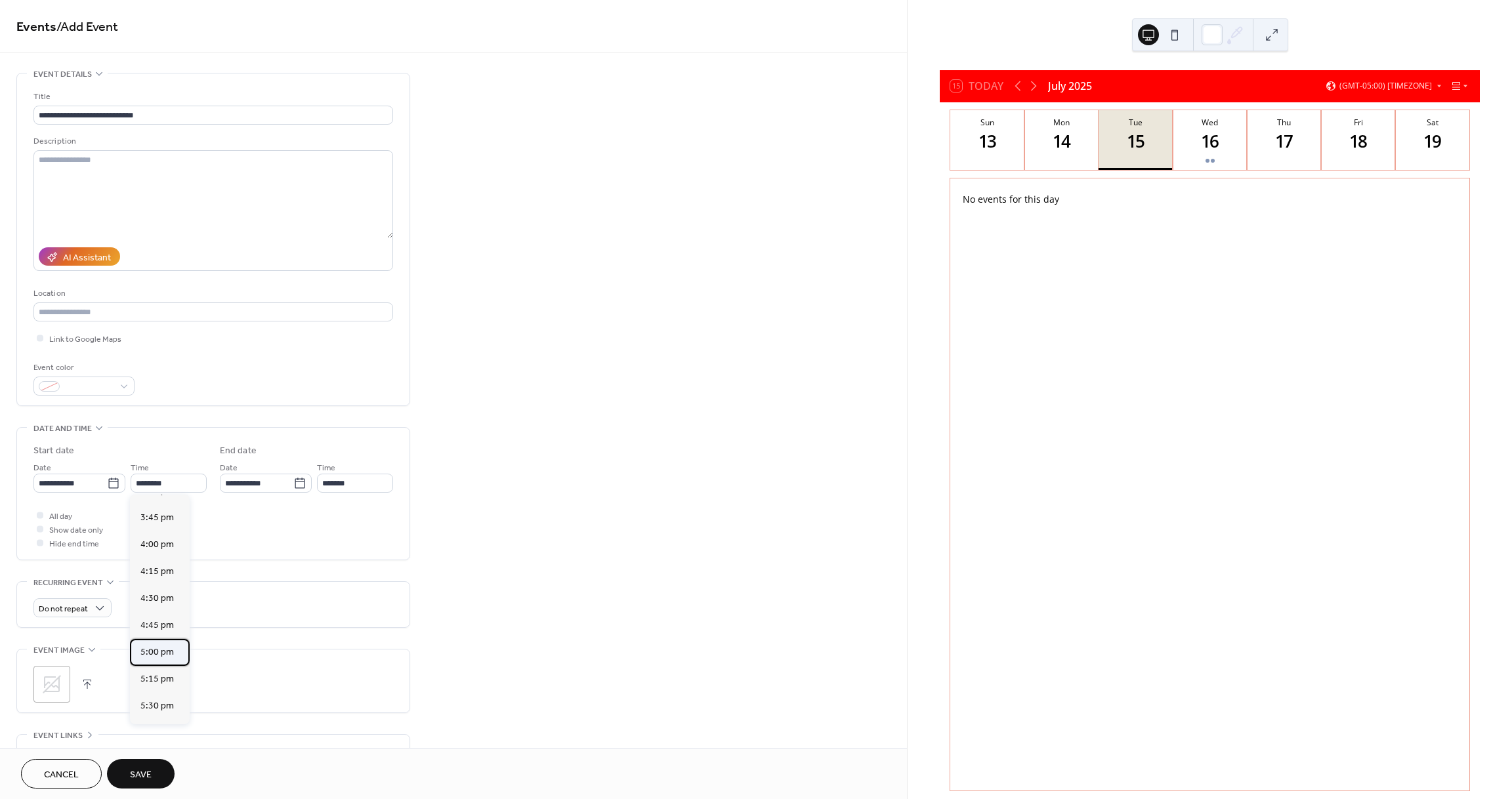 click on "5:00 pm" at bounding box center (157, 651) 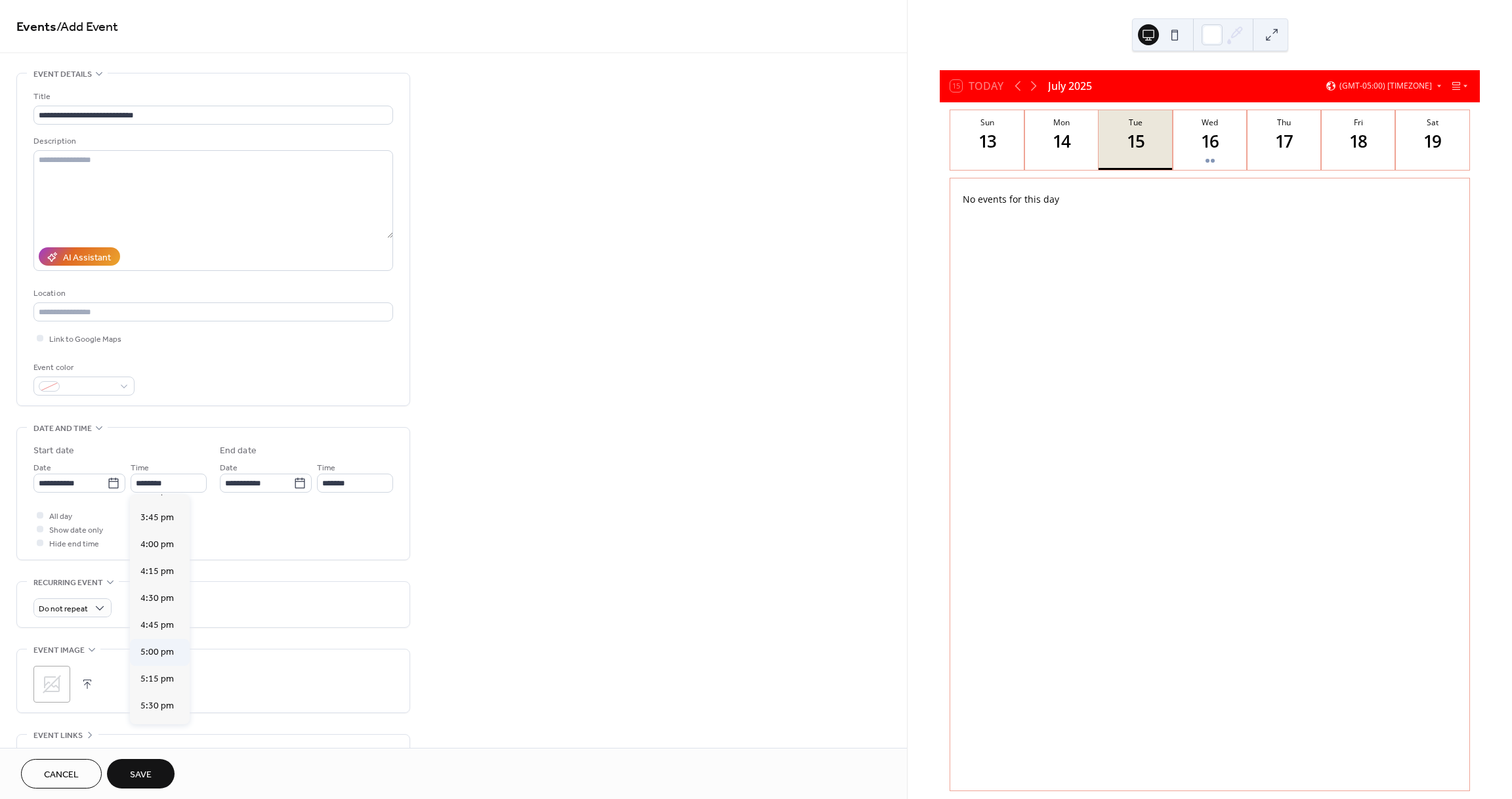 type on "*******" 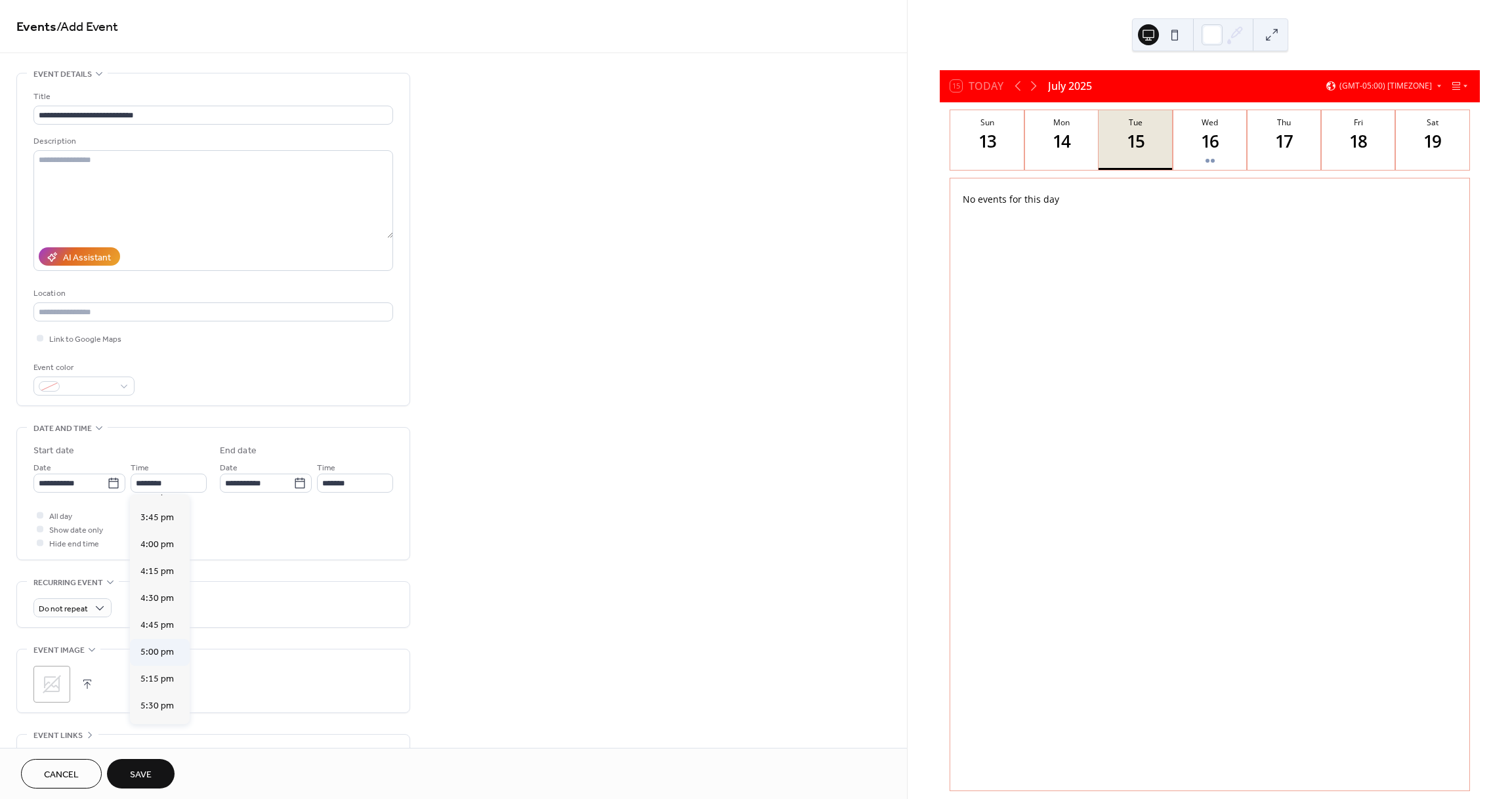 type on "*******" 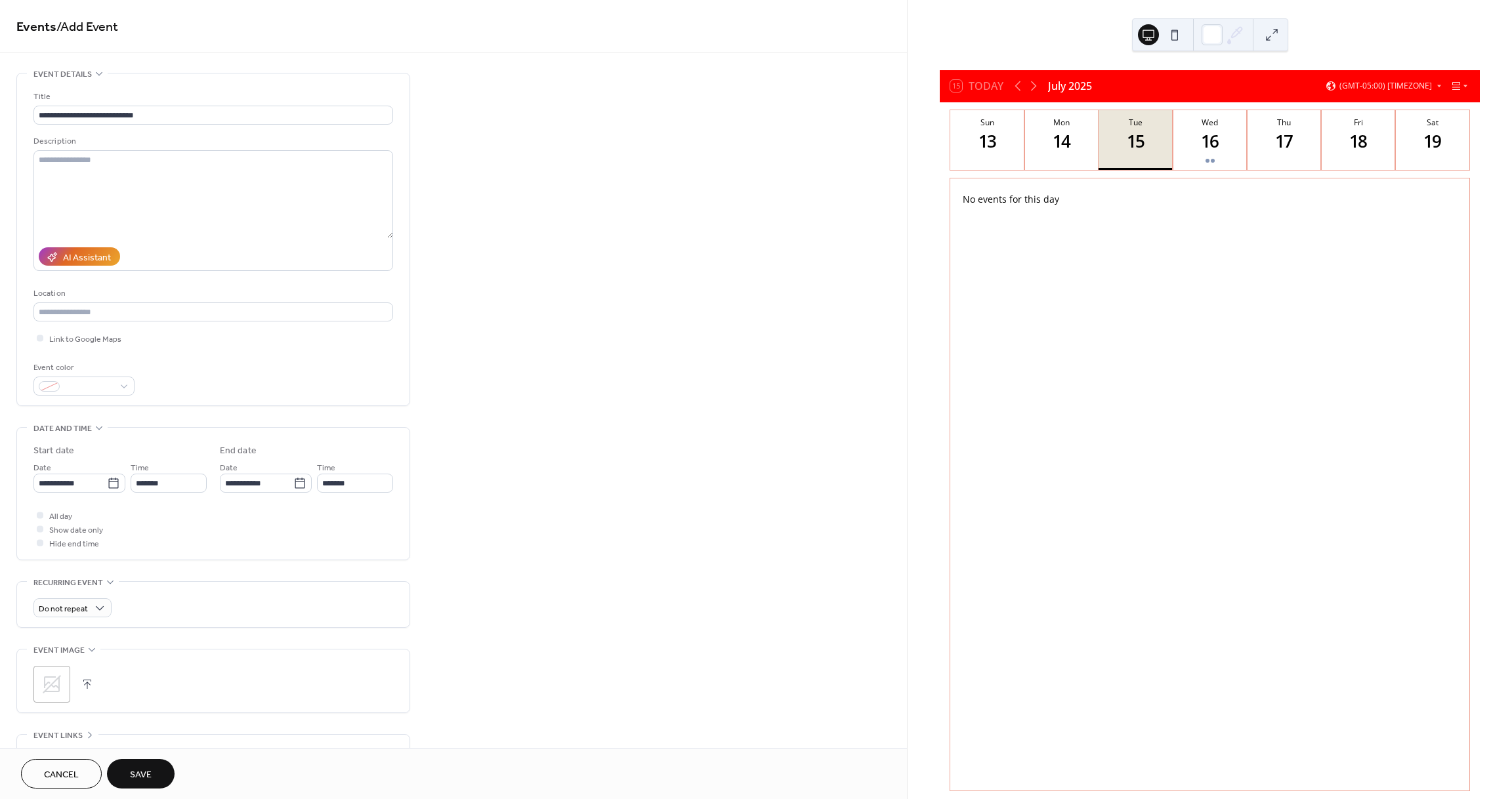 click on "Save" at bounding box center [140, 775] 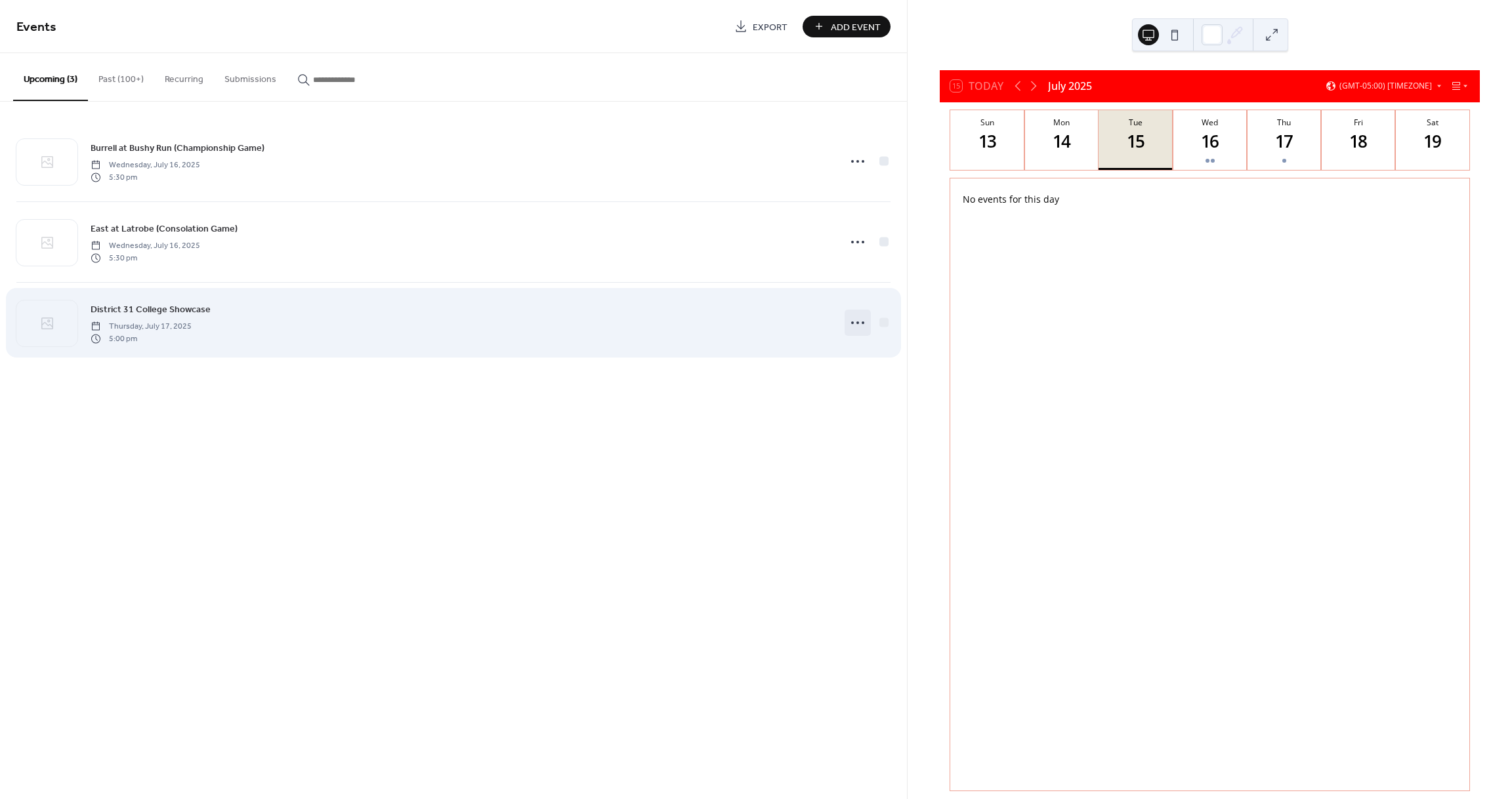 click 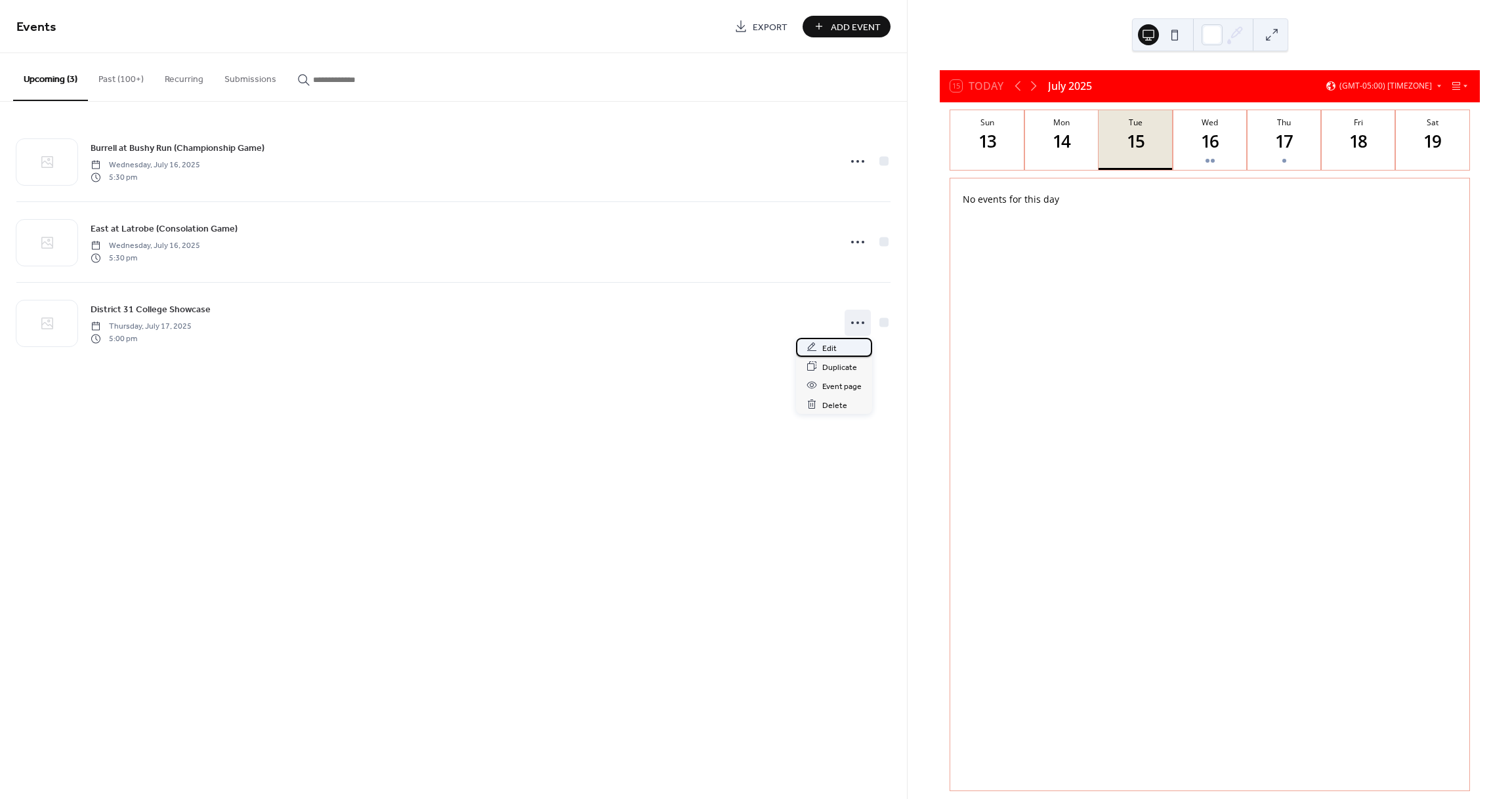 click on "Edit" at bounding box center [830, 348] 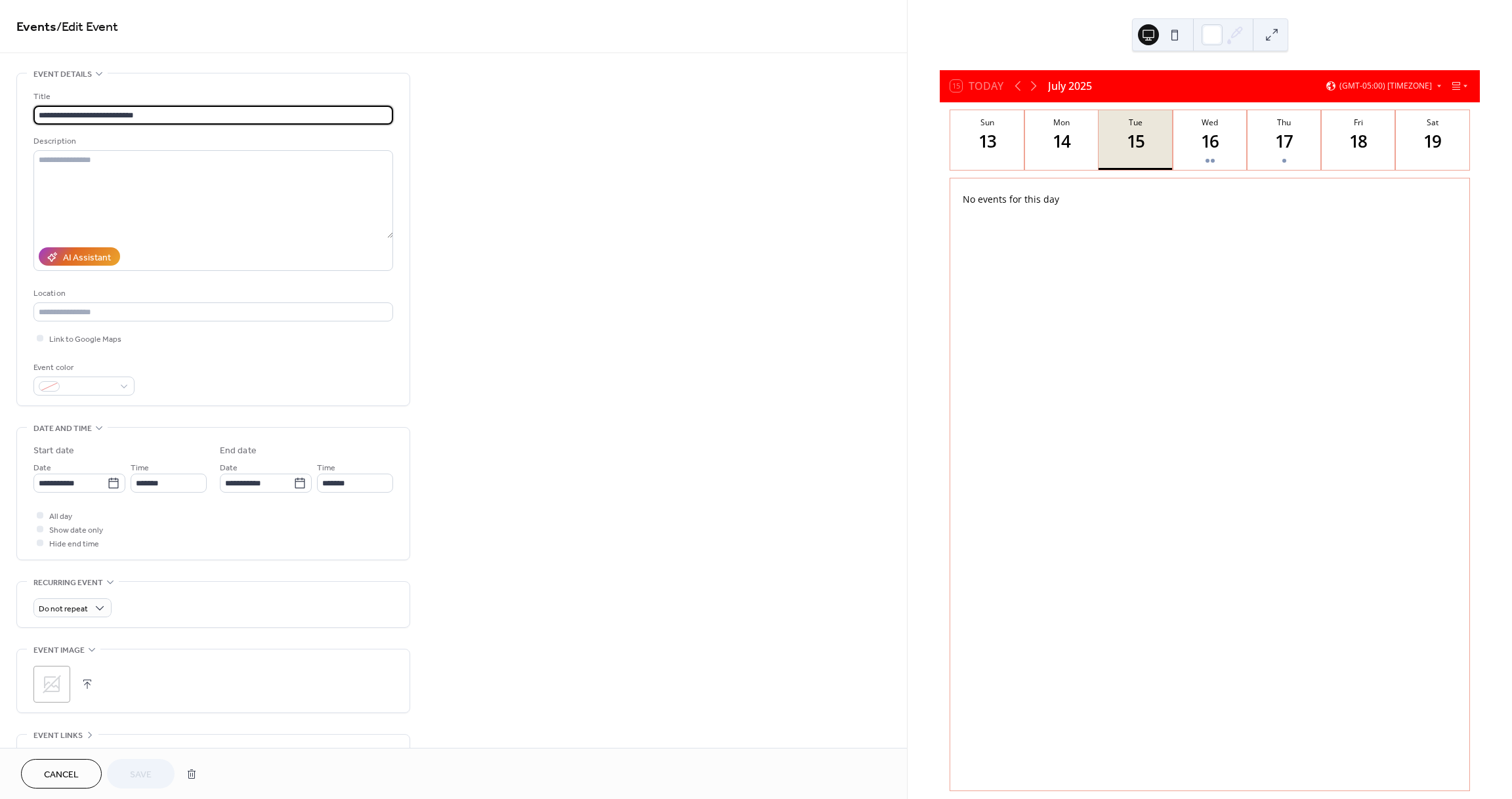 click on "**********" at bounding box center [213, 115] 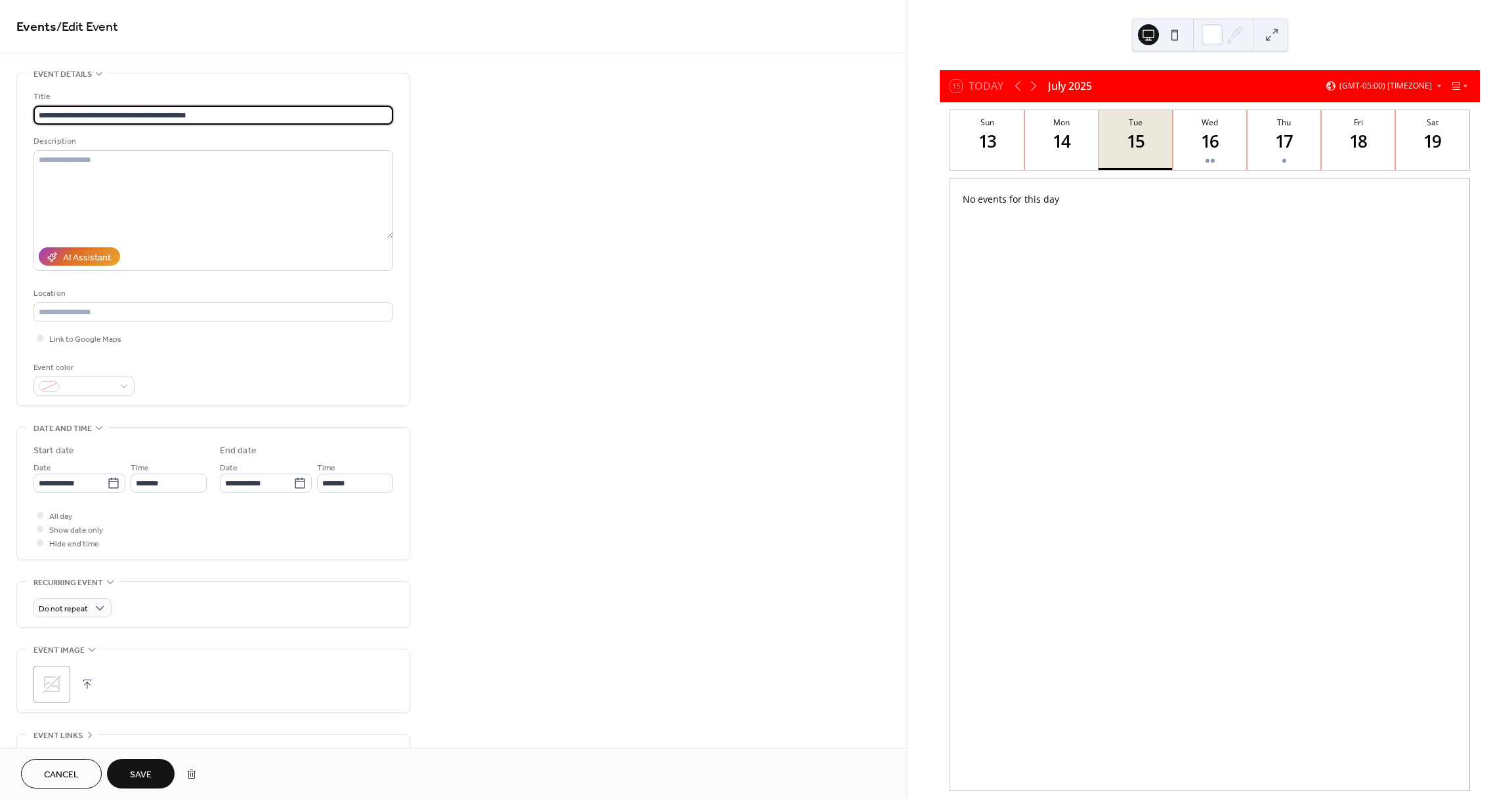 drag, startPoint x: 164, startPoint y: 115, endPoint x: 138, endPoint y: 115, distance: 26 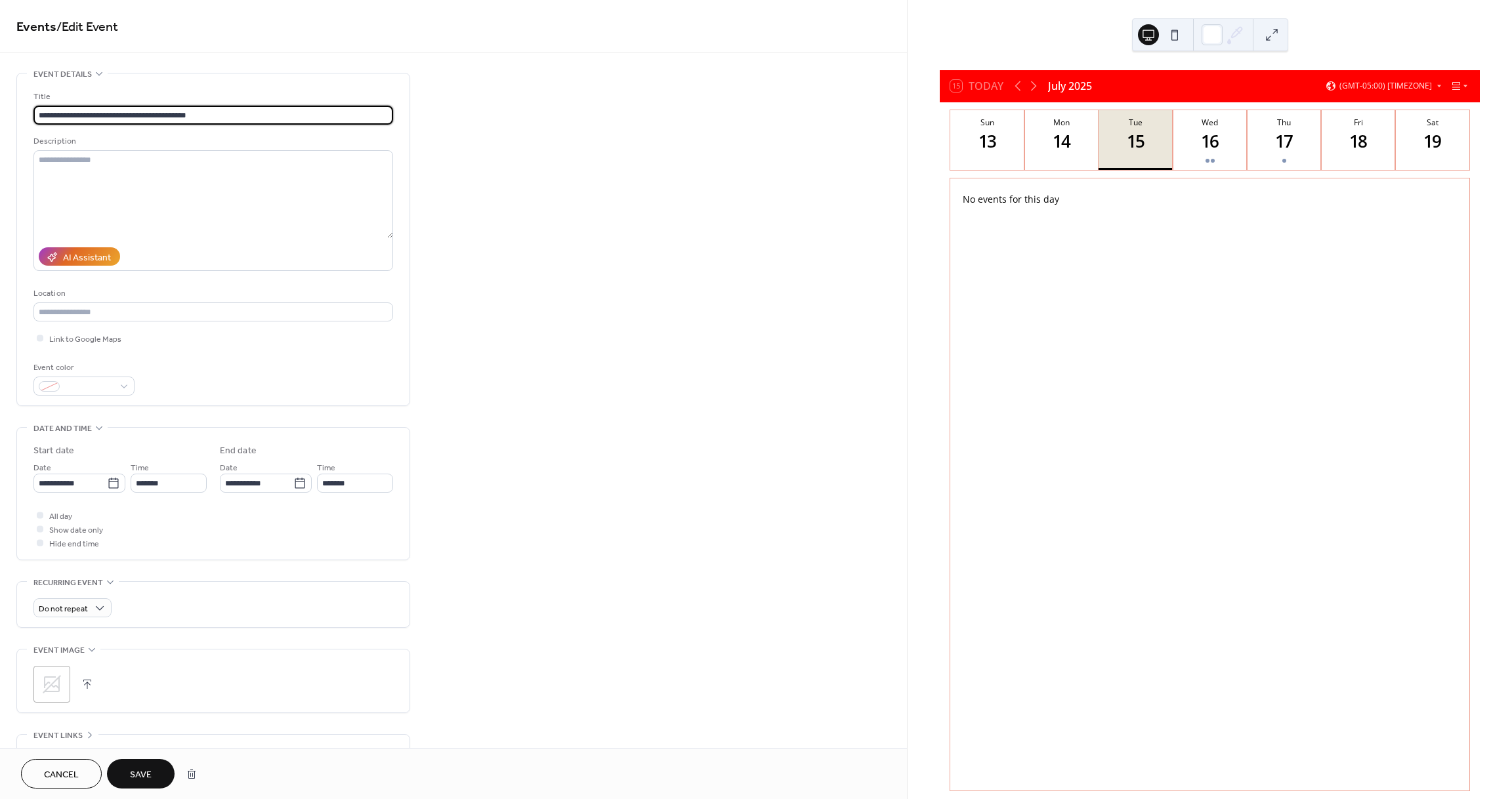 click on "**********" at bounding box center (213, 115) 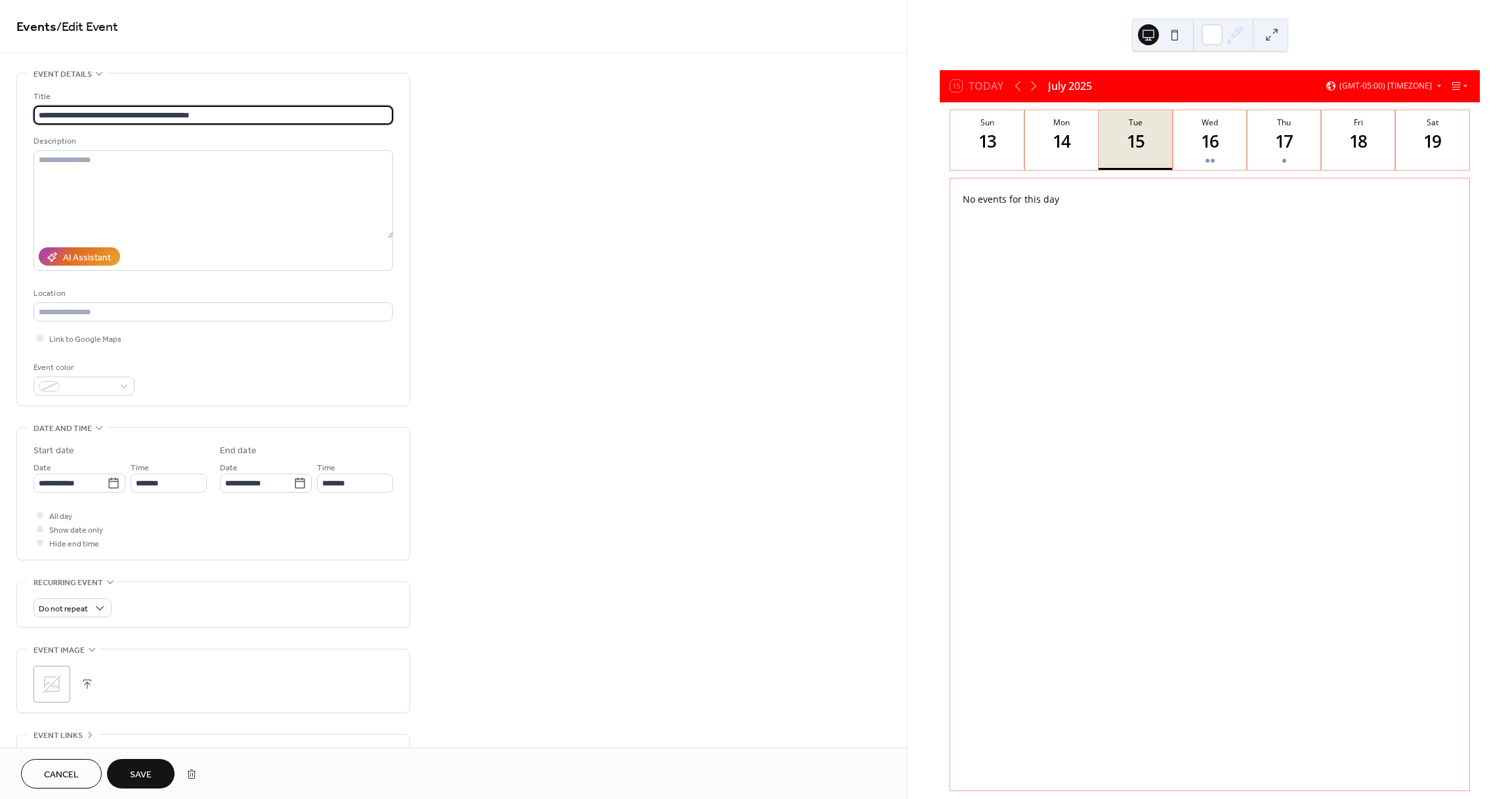 type on "**********" 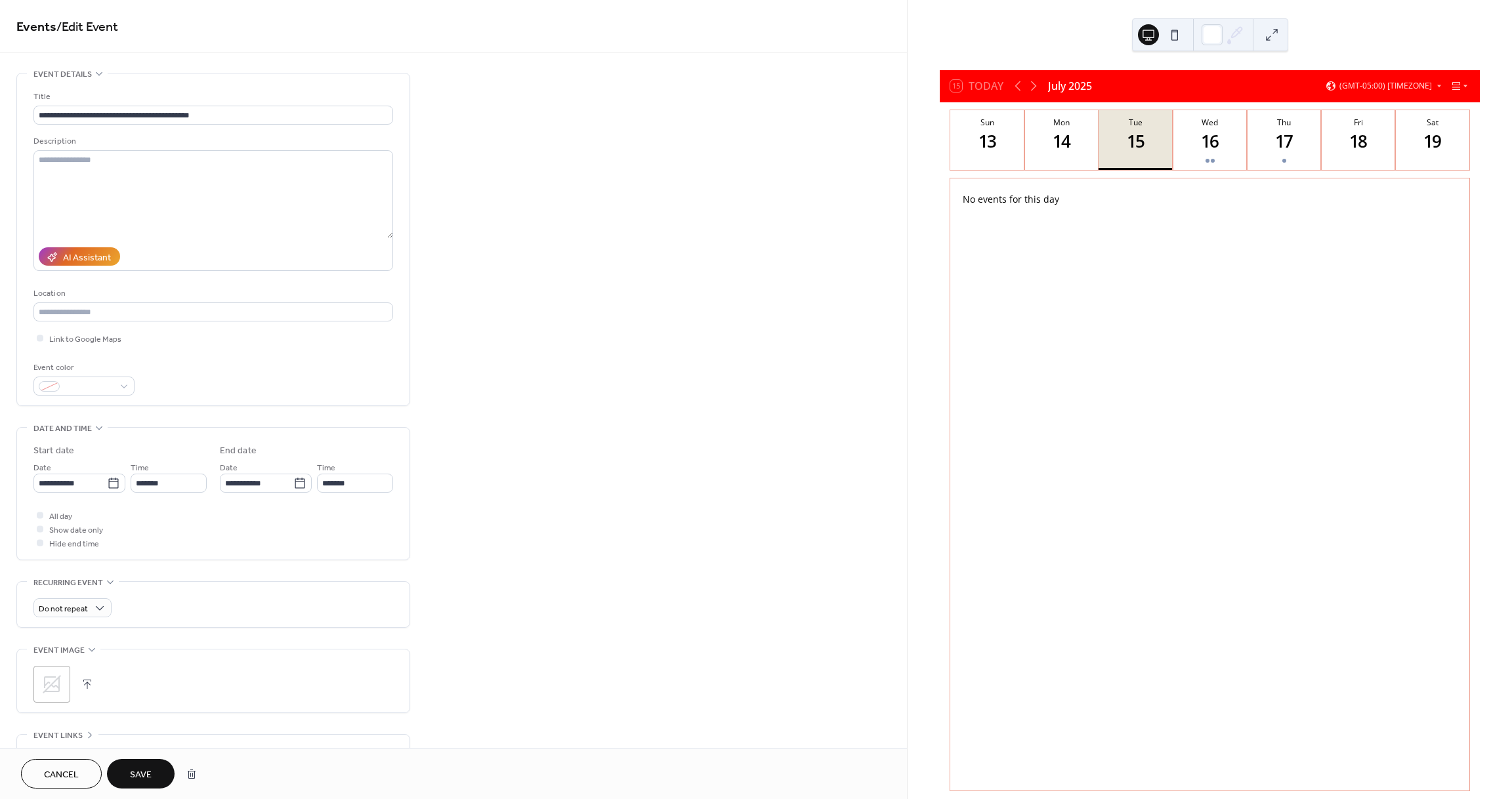 click on "Save" at bounding box center [140, 775] 